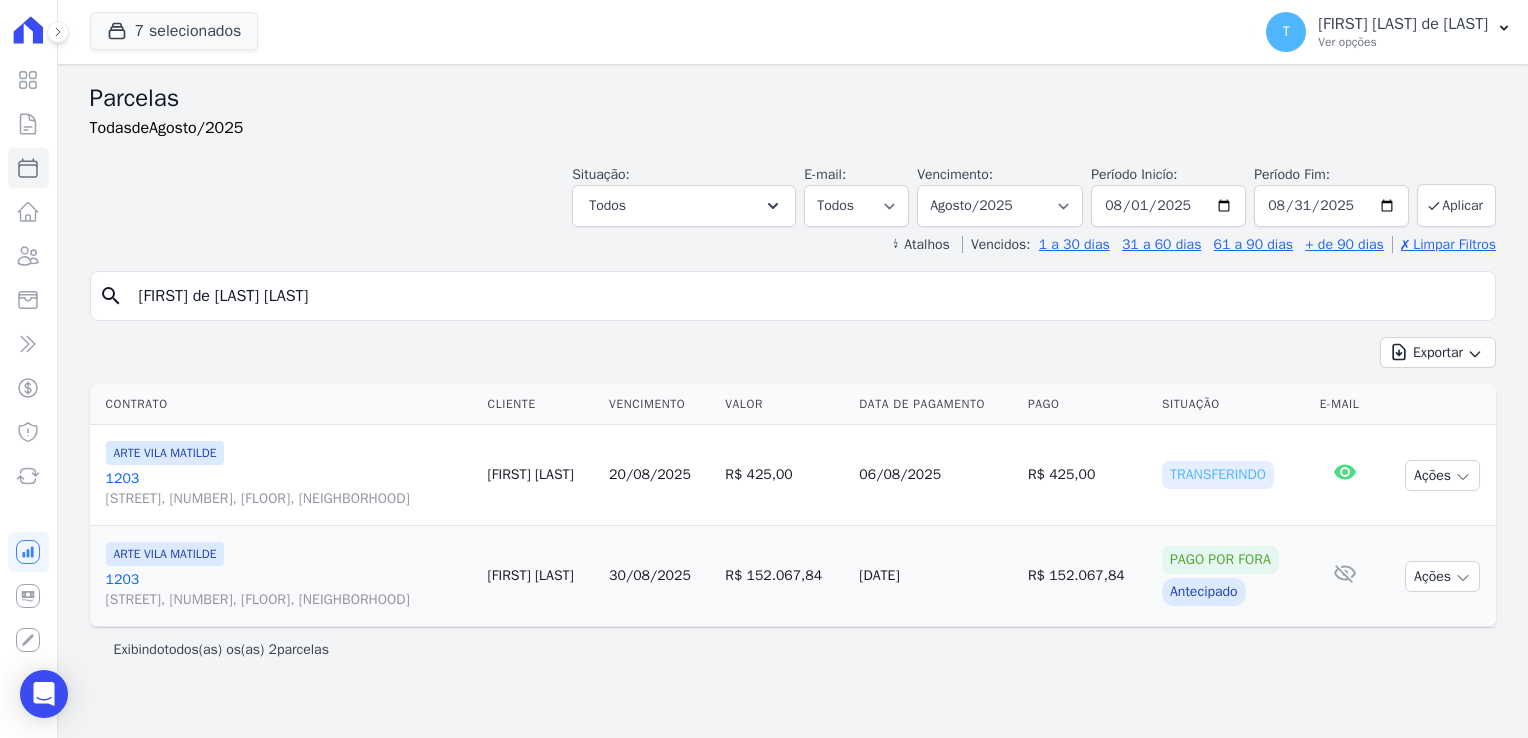 select 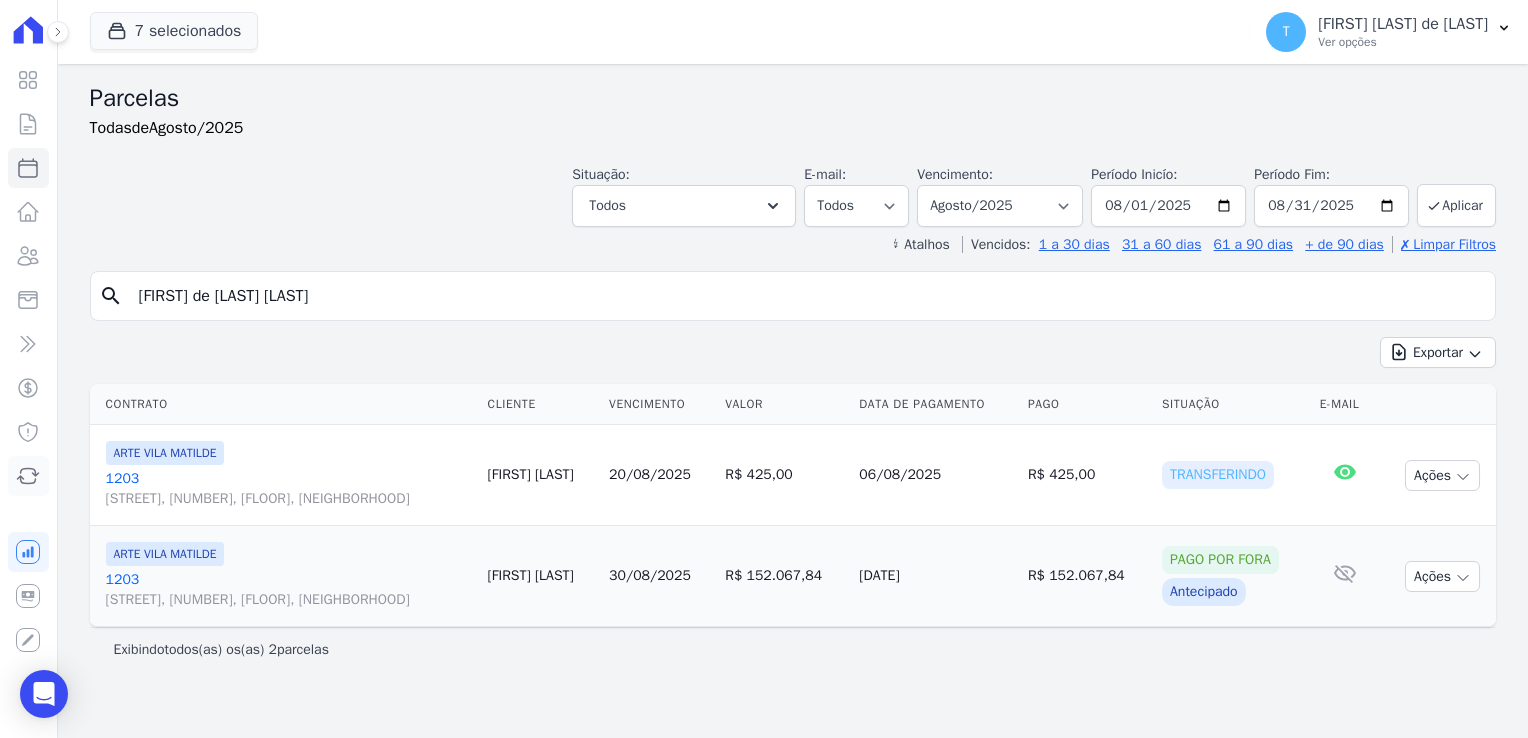 click 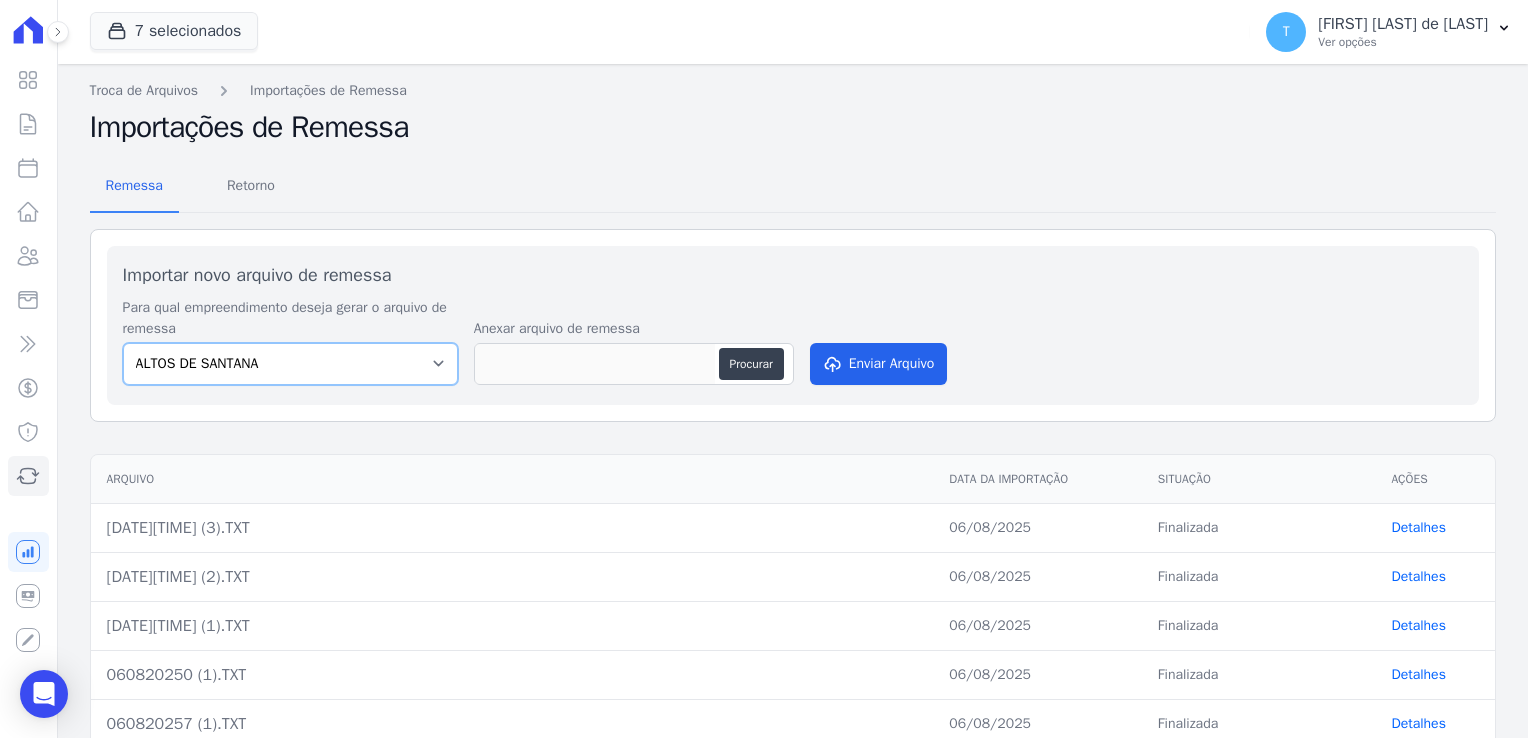 click on "ALTOS DE SANTANA
Arcos Itaquera
ARTE VILA MATILDE
BOSQUE CLUB
Inspire
LINK ITAQUERA
VISTA 553" at bounding box center (290, 364) 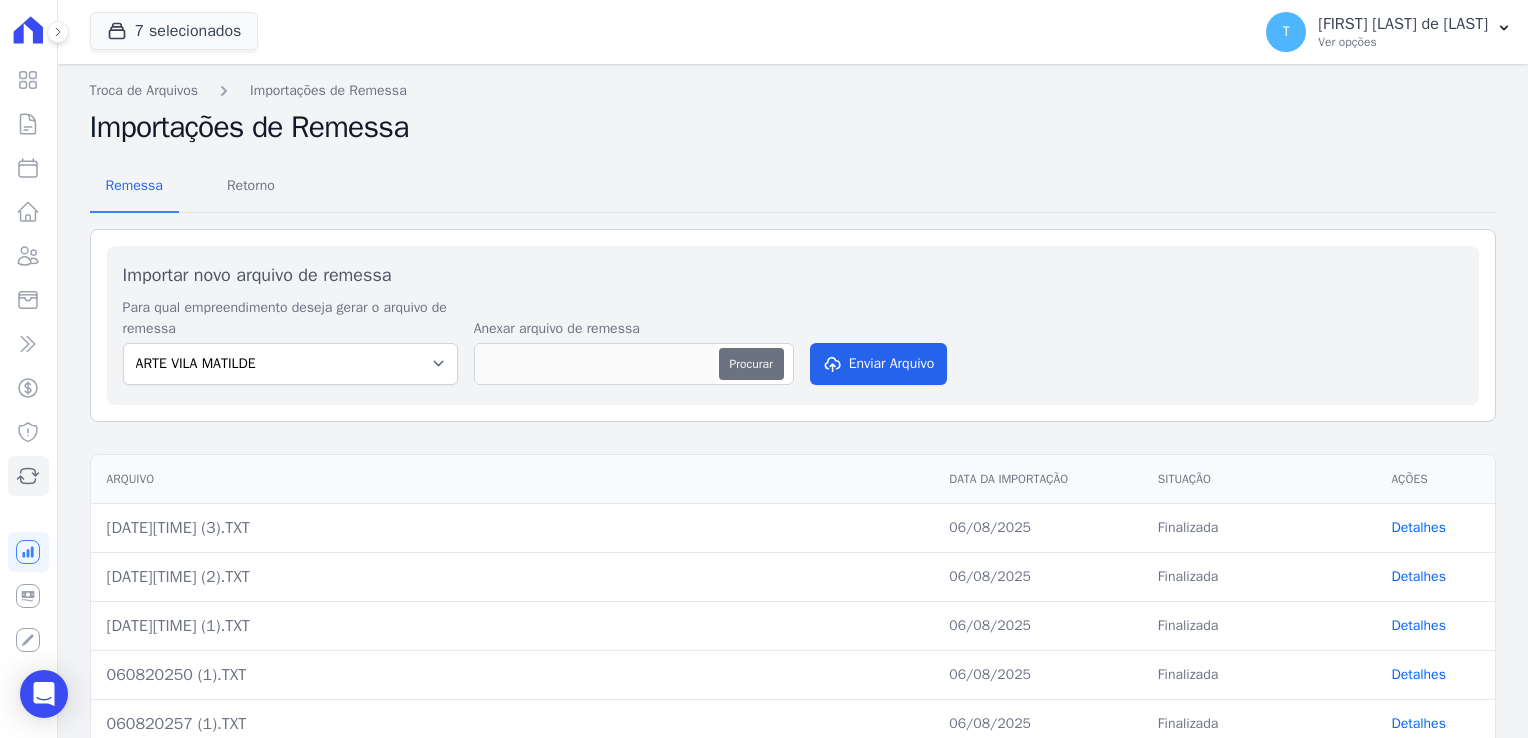 click on "Procurar" at bounding box center (751, 364) 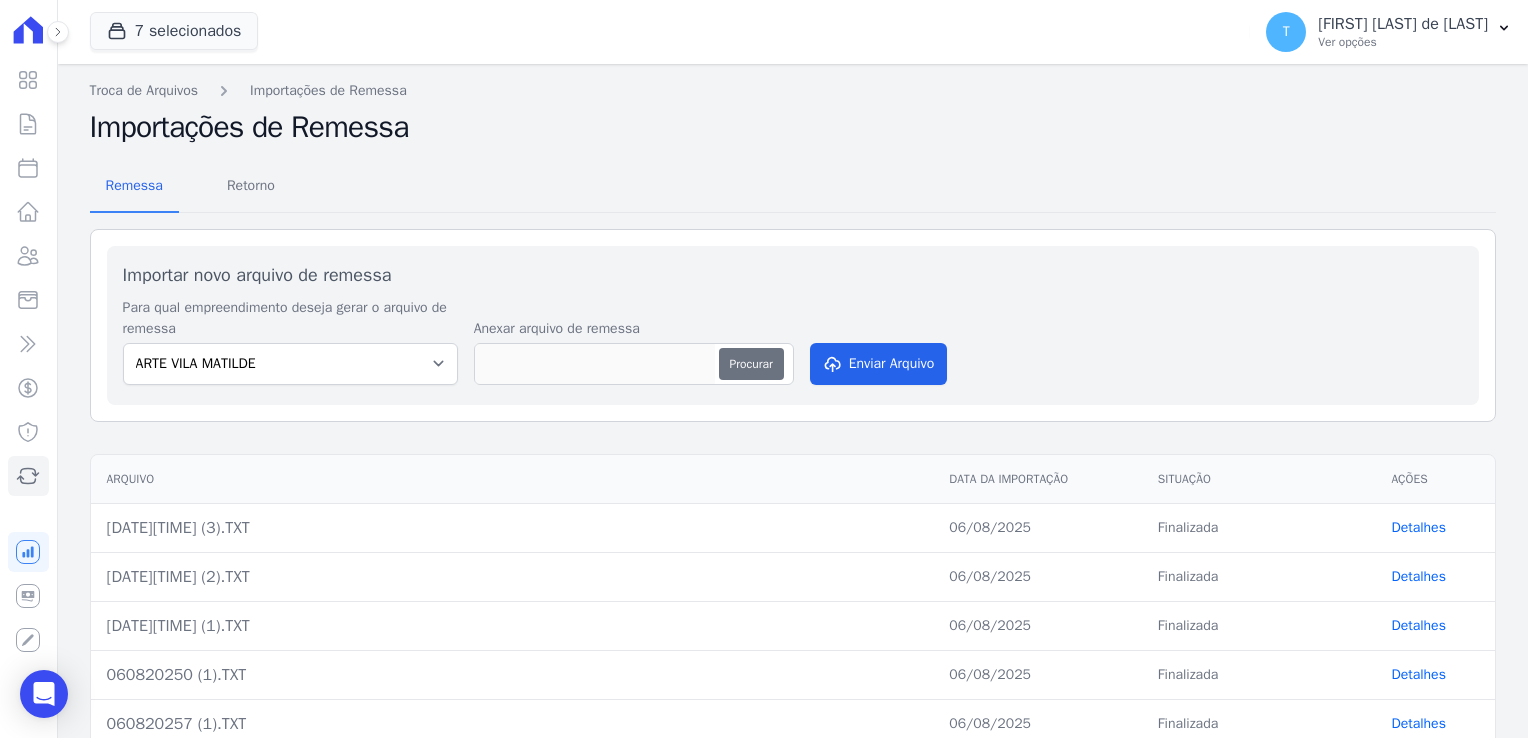 type on "[DATE].TXT" 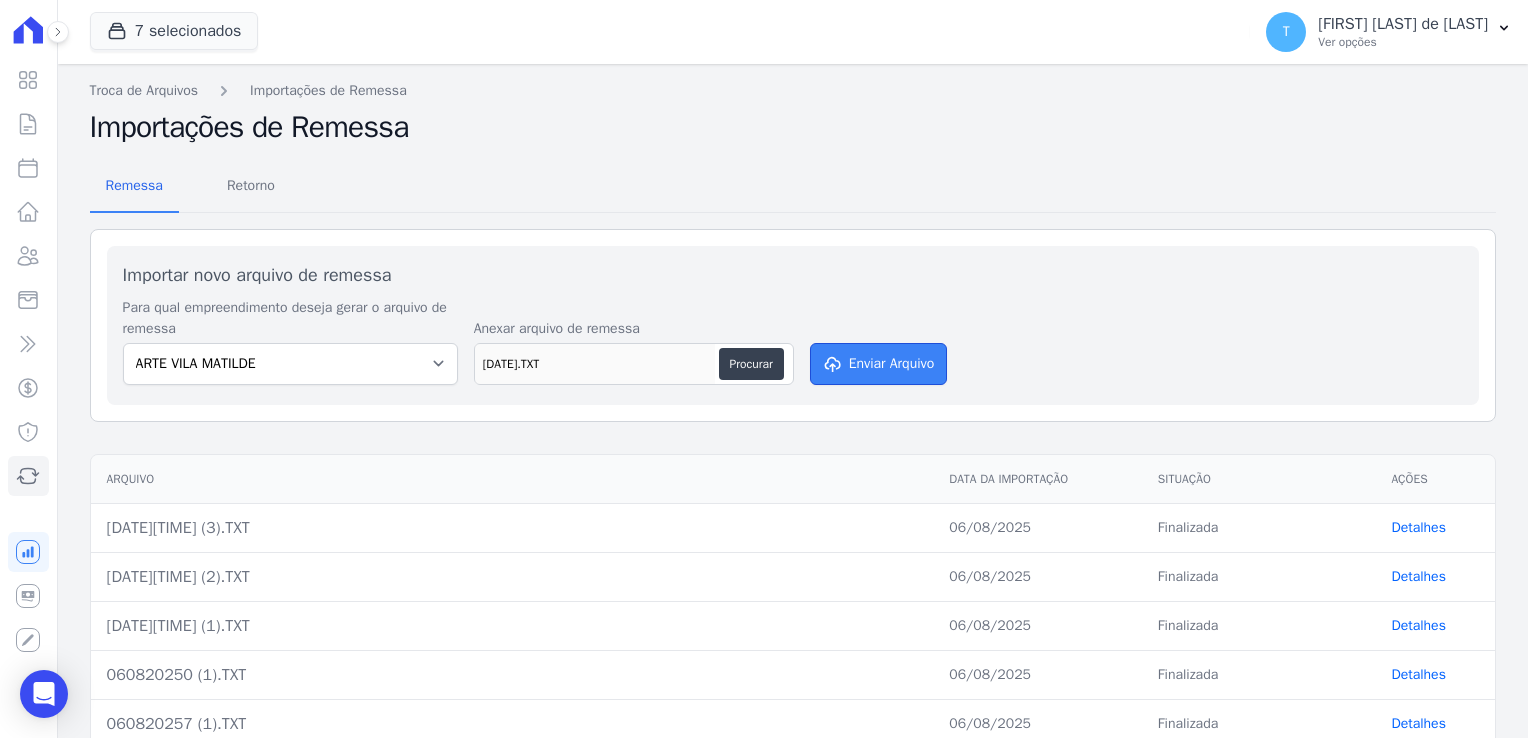 click on "Enviar Arquivo" at bounding box center [879, 364] 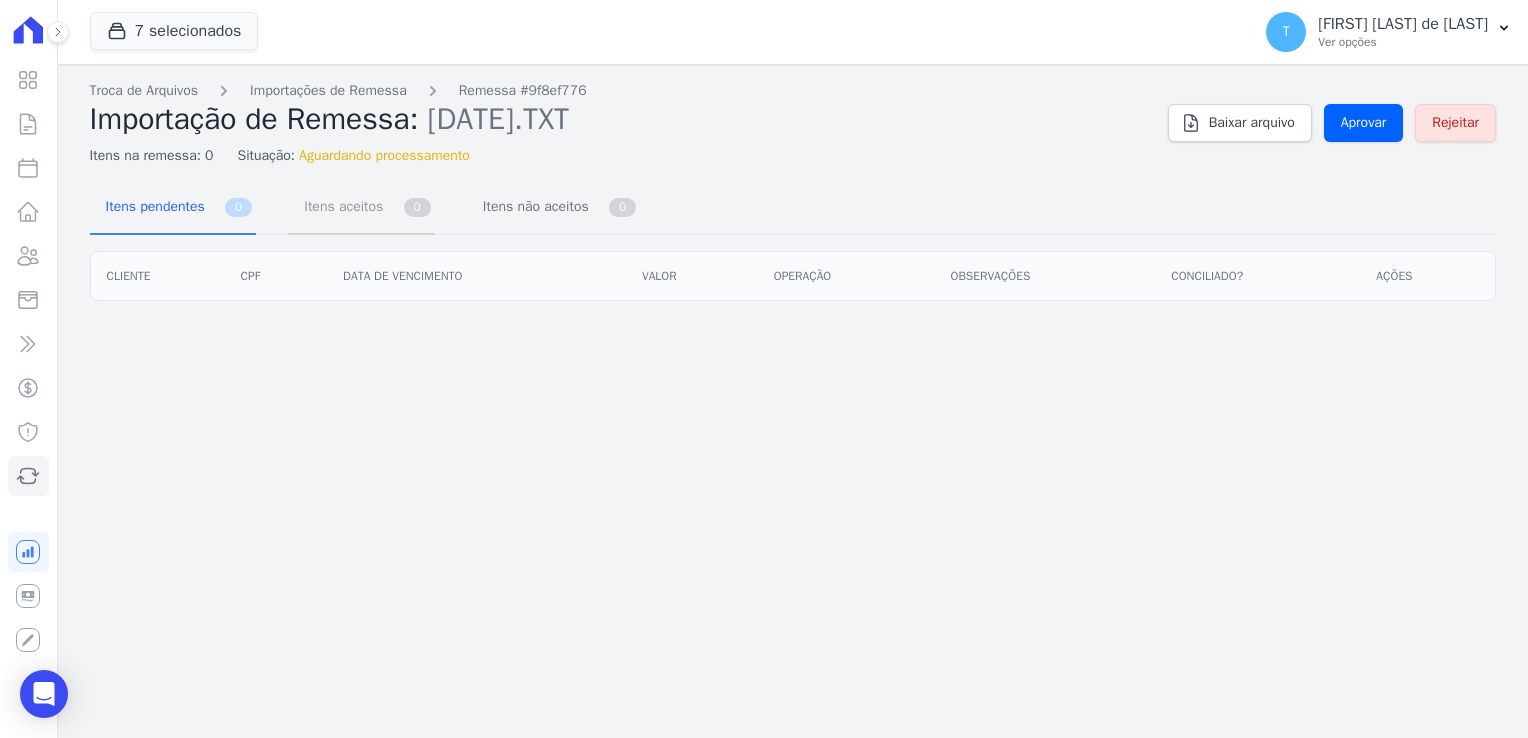 click on "Itens aceitos" at bounding box center [339, 206] 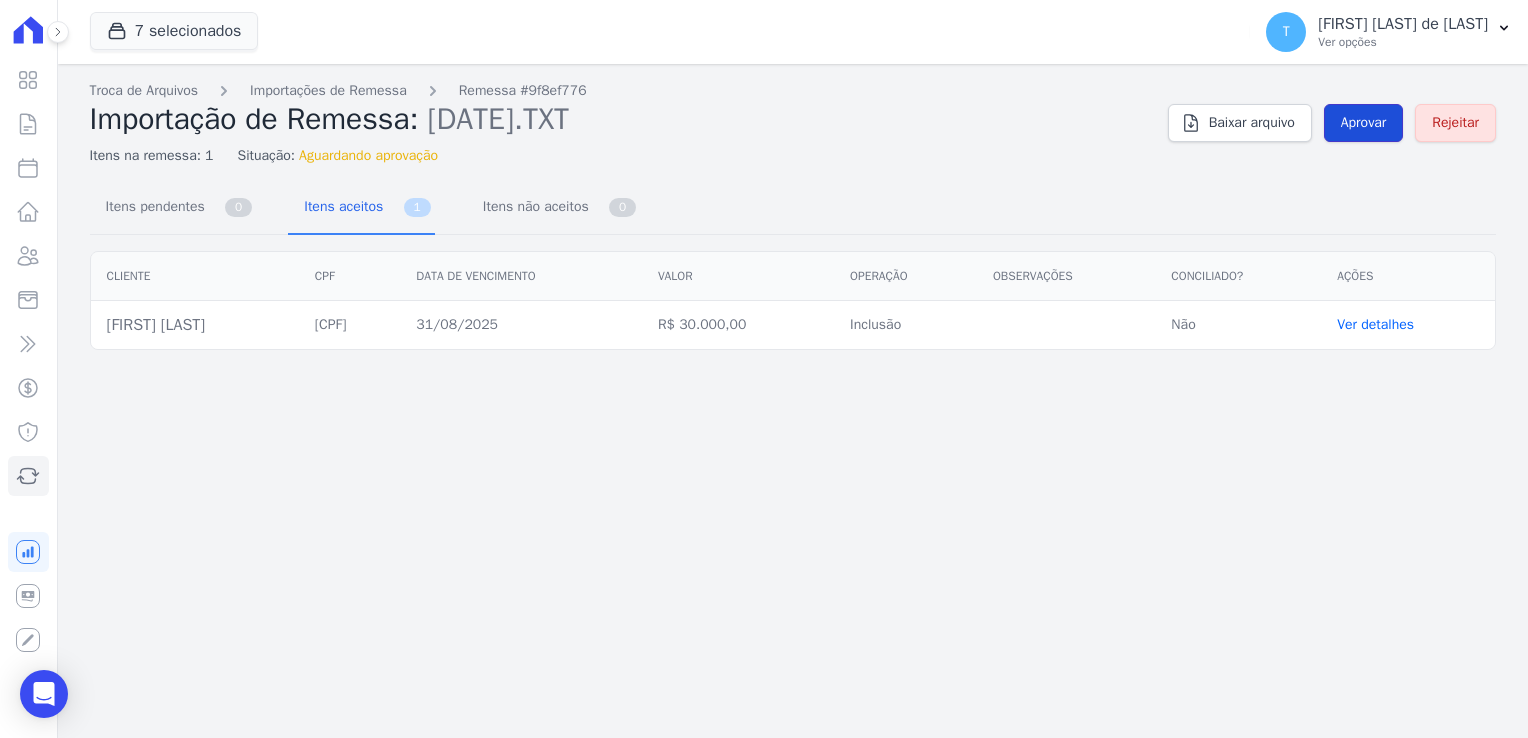 click on "Aprovar" at bounding box center (1364, 123) 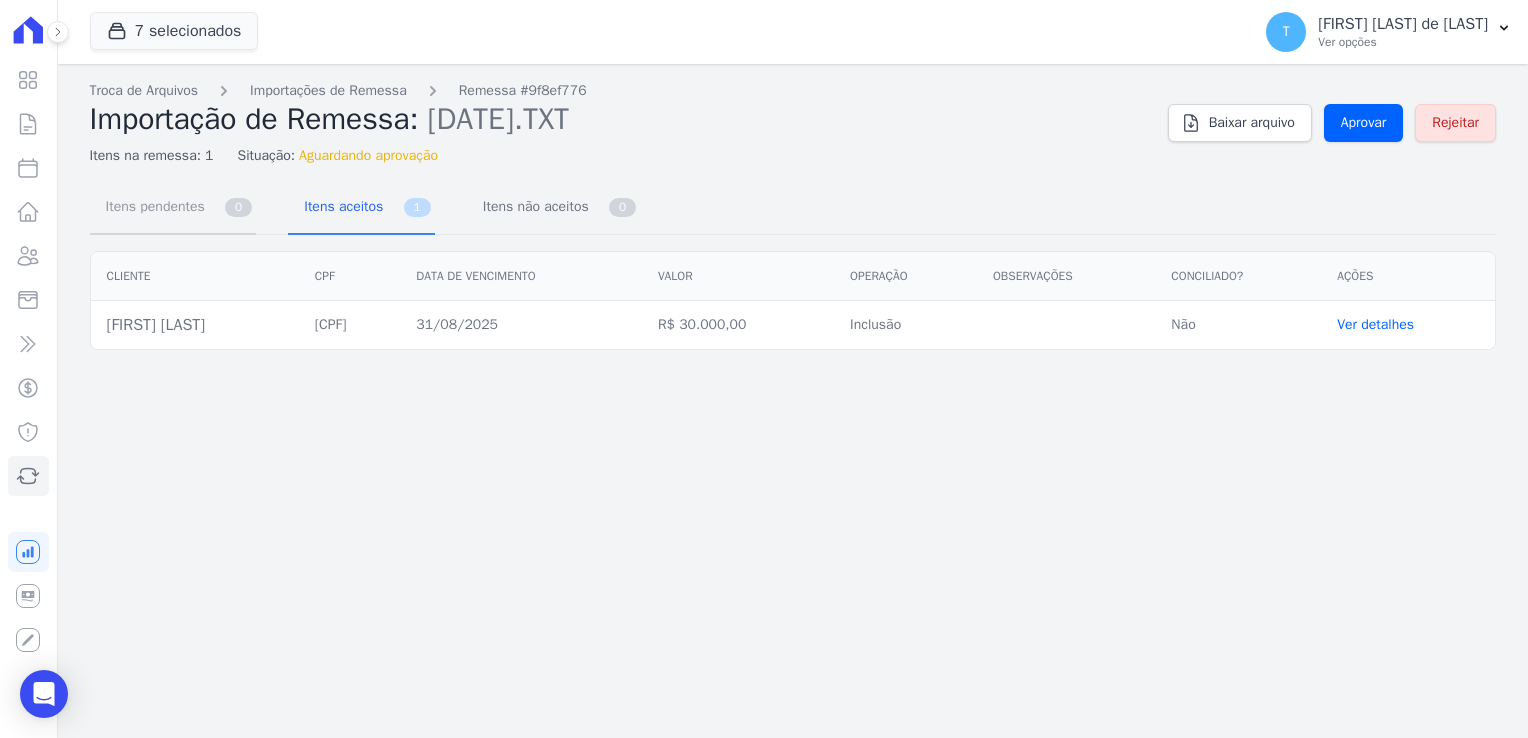 click on "Itens pendentes" at bounding box center [151, 206] 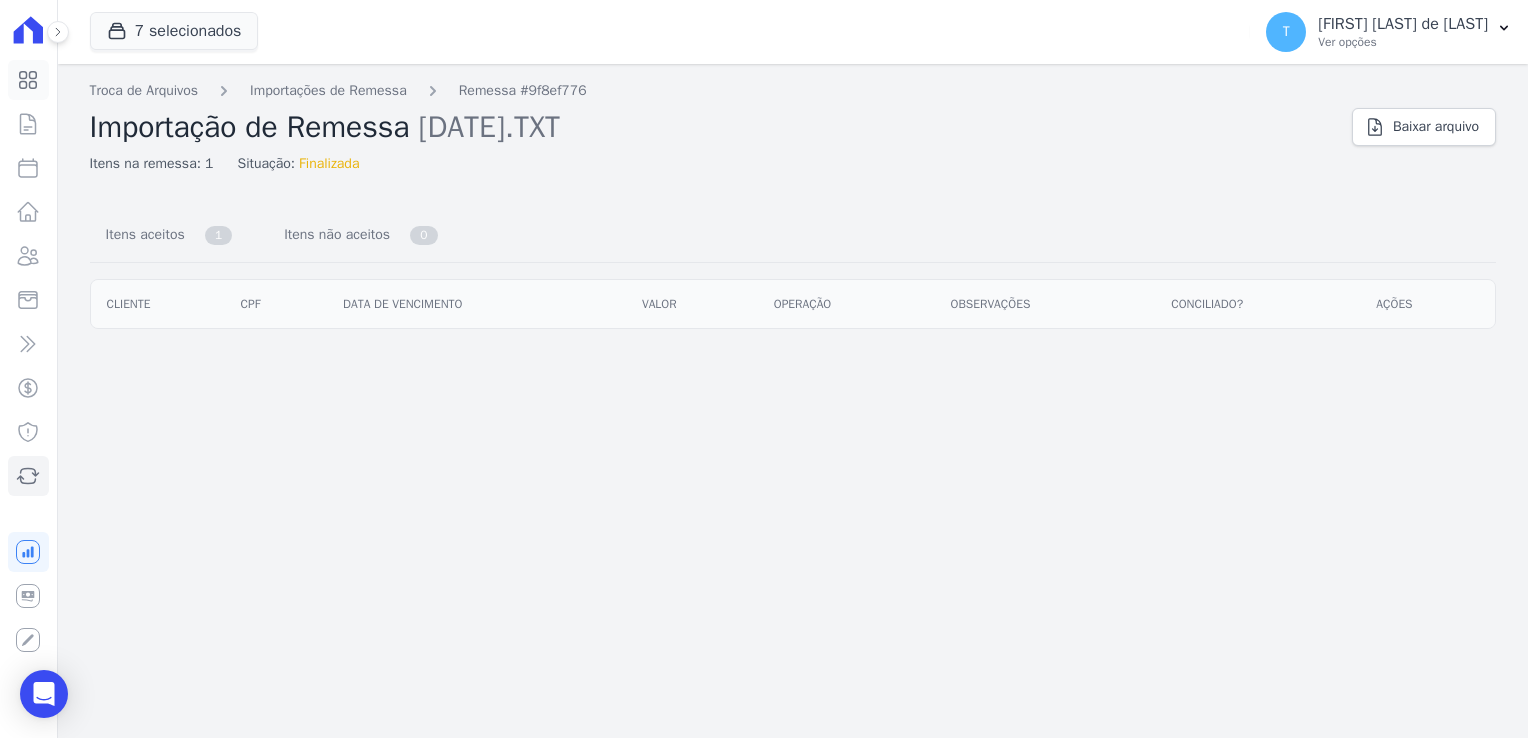 click 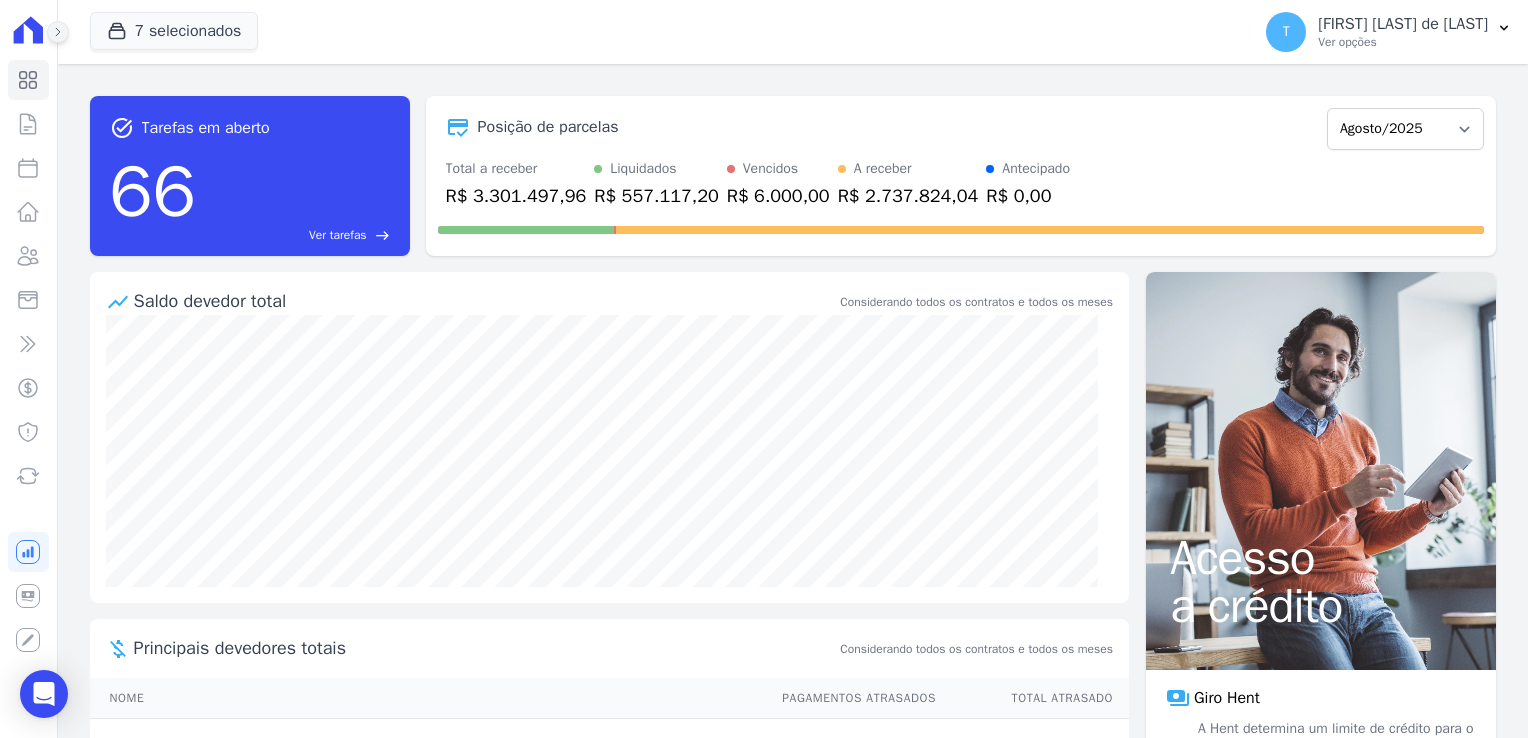 click 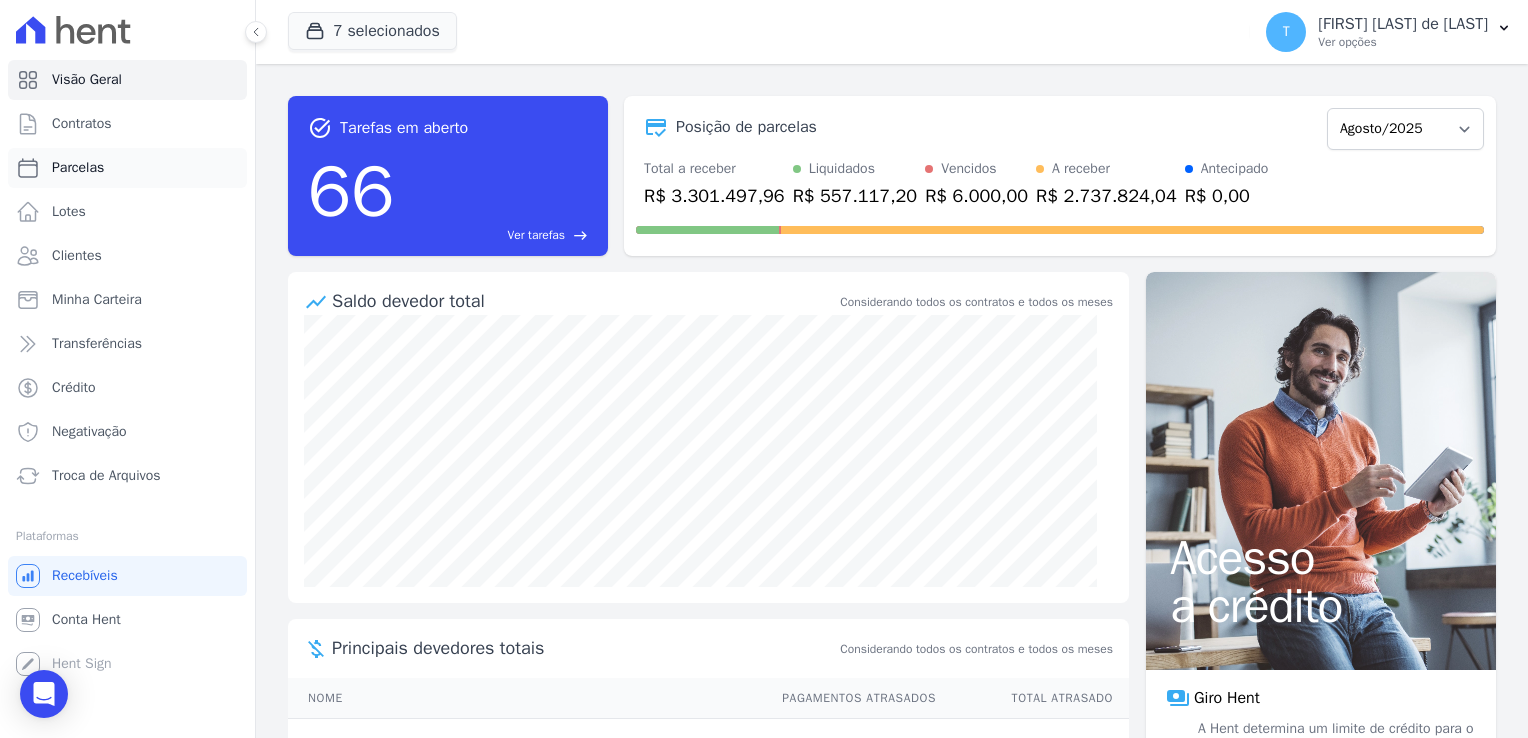 click on "Parcelas" at bounding box center (78, 168) 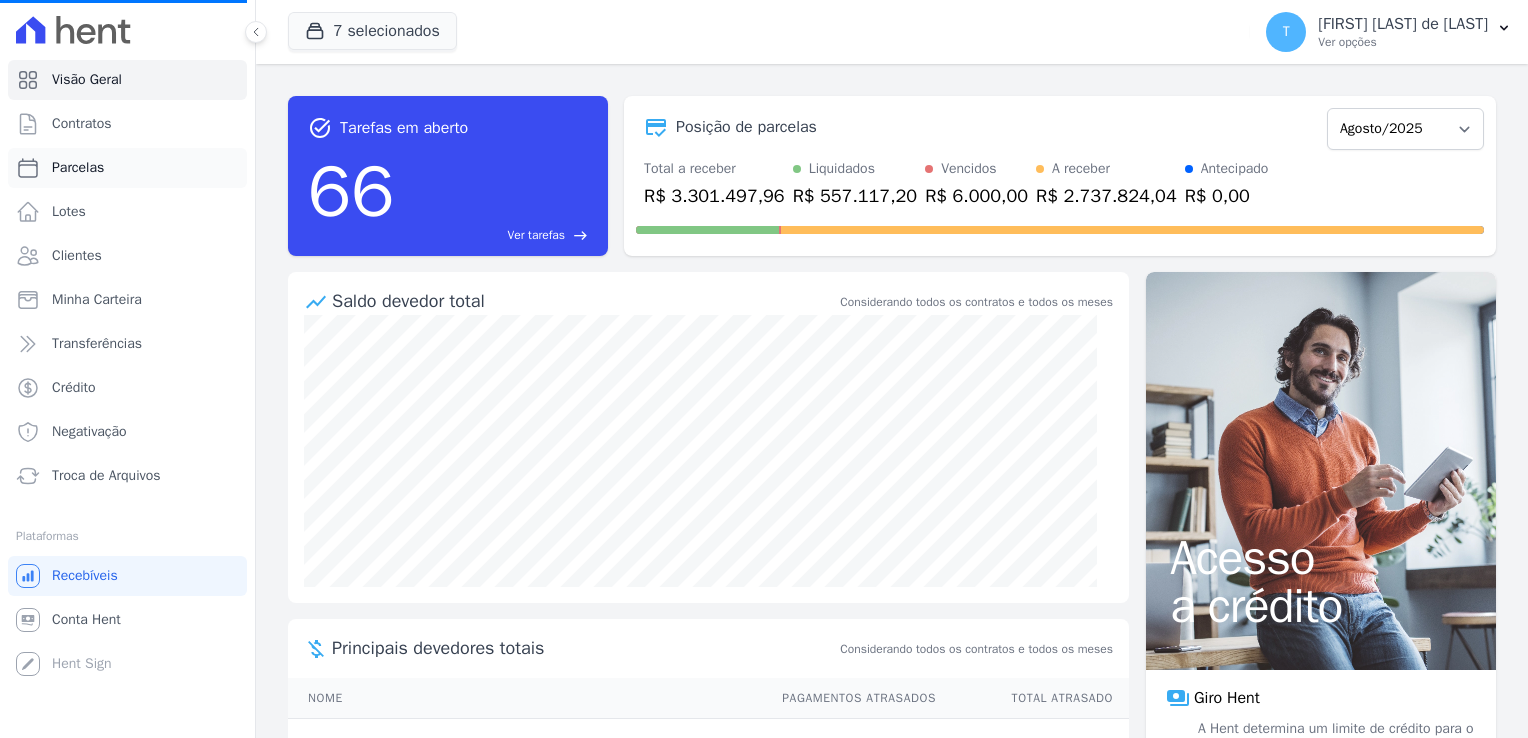 select 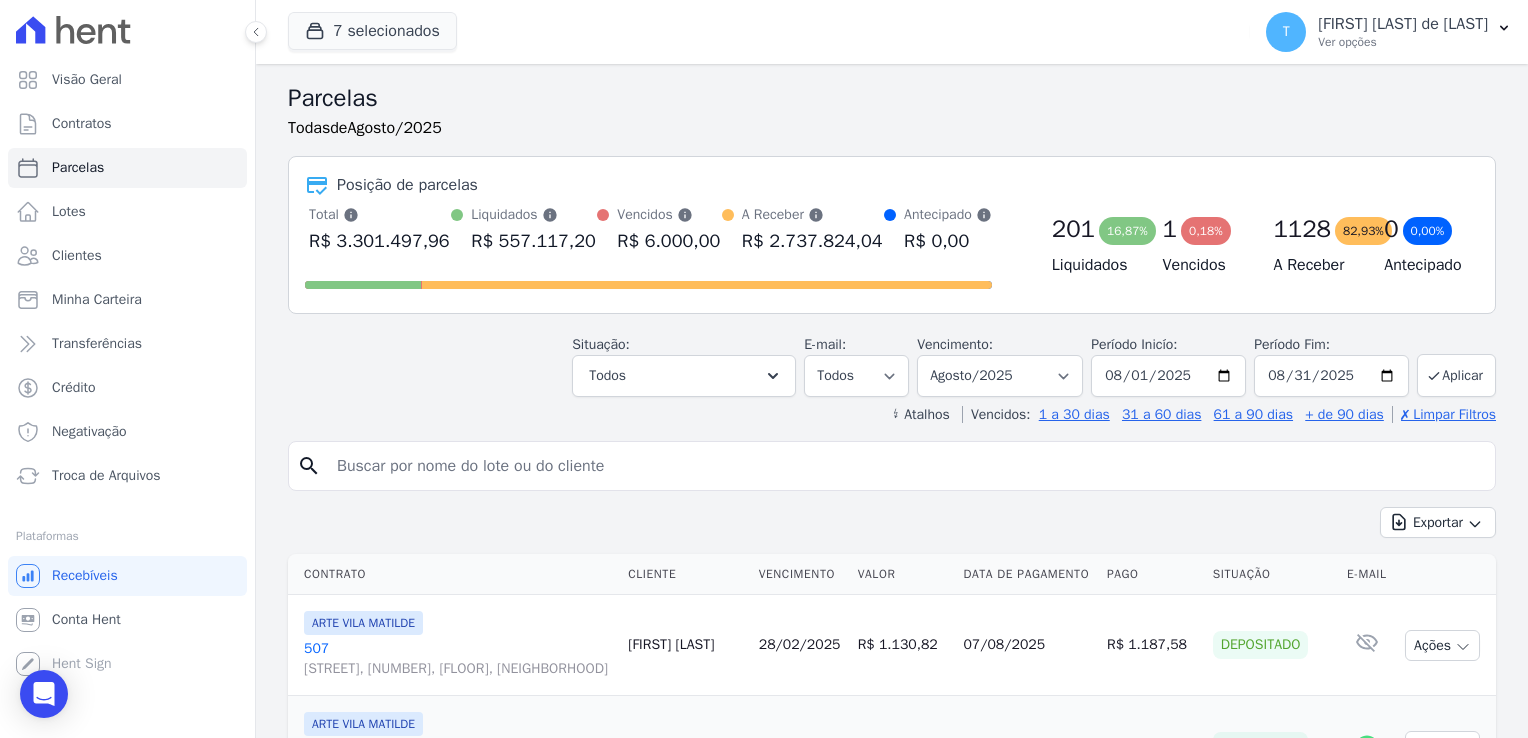click at bounding box center (906, 466) 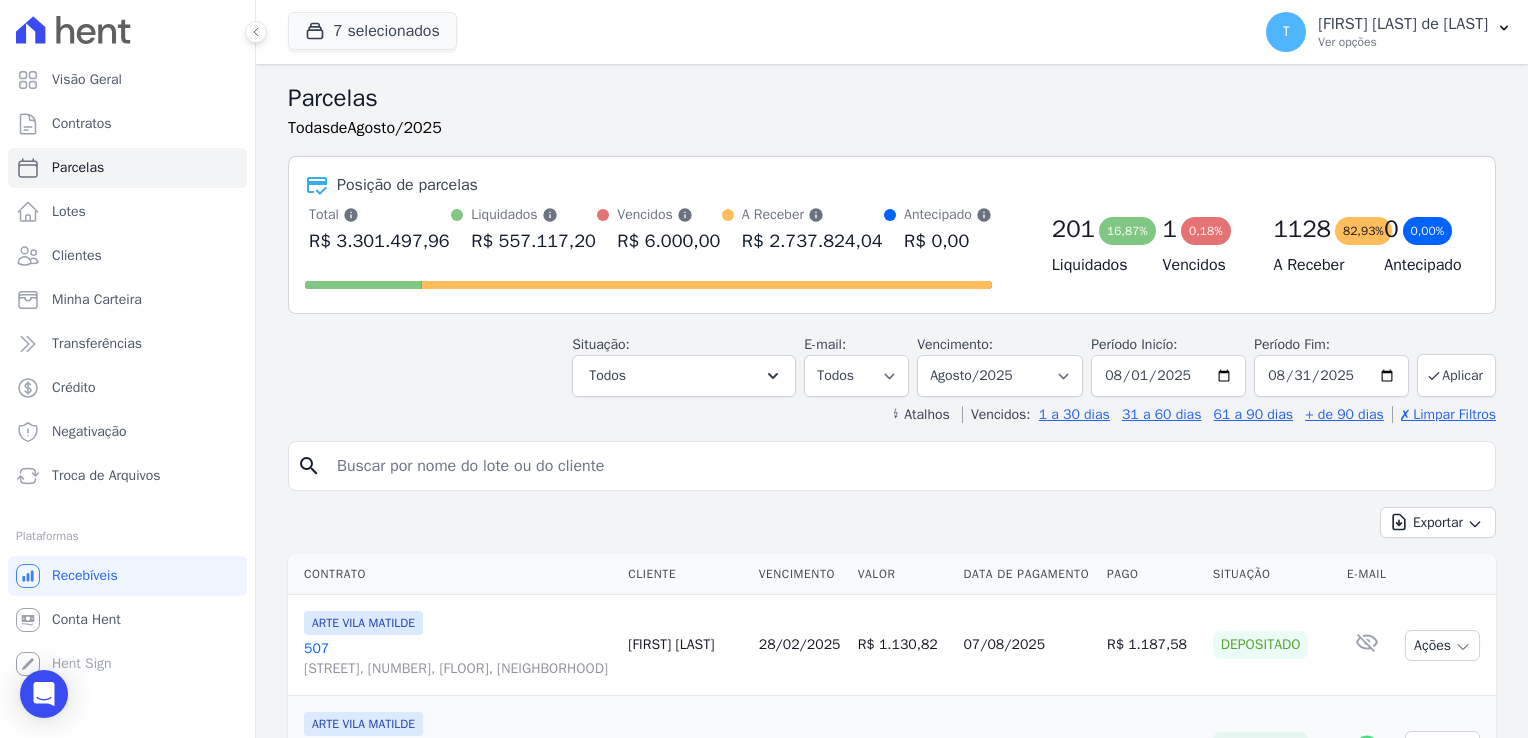 paste on "[FIRST] [LAST]" 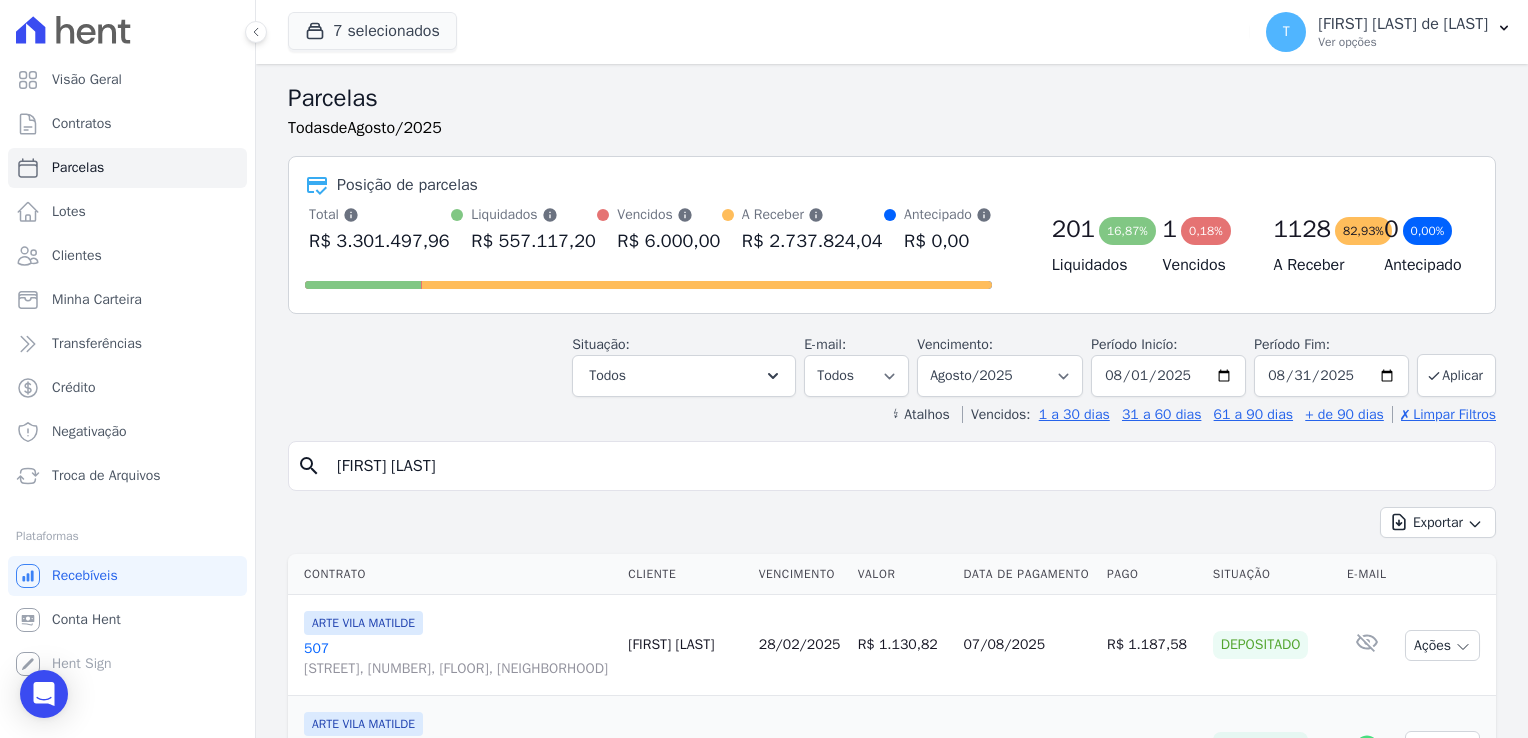 type on "[FIRST] [LAST]" 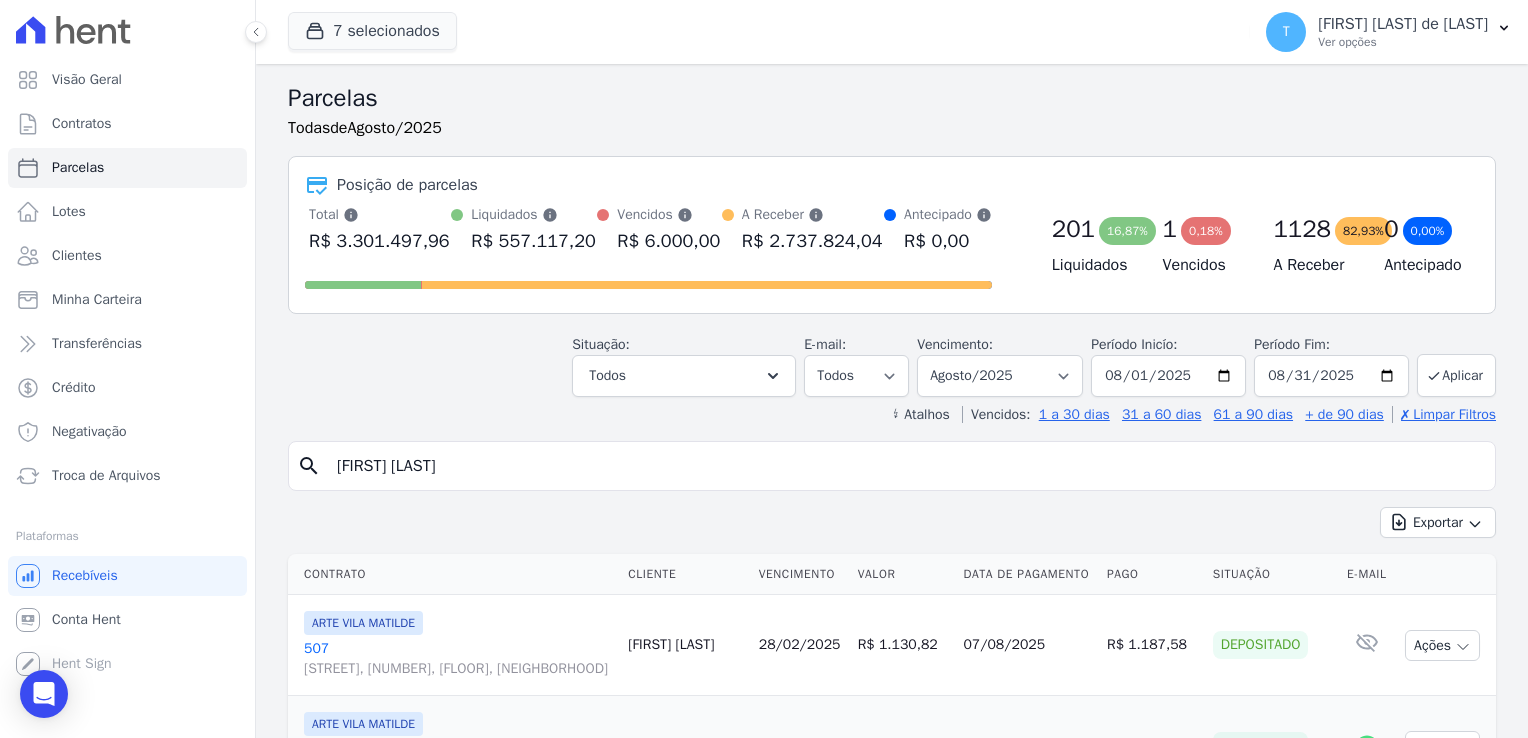 select 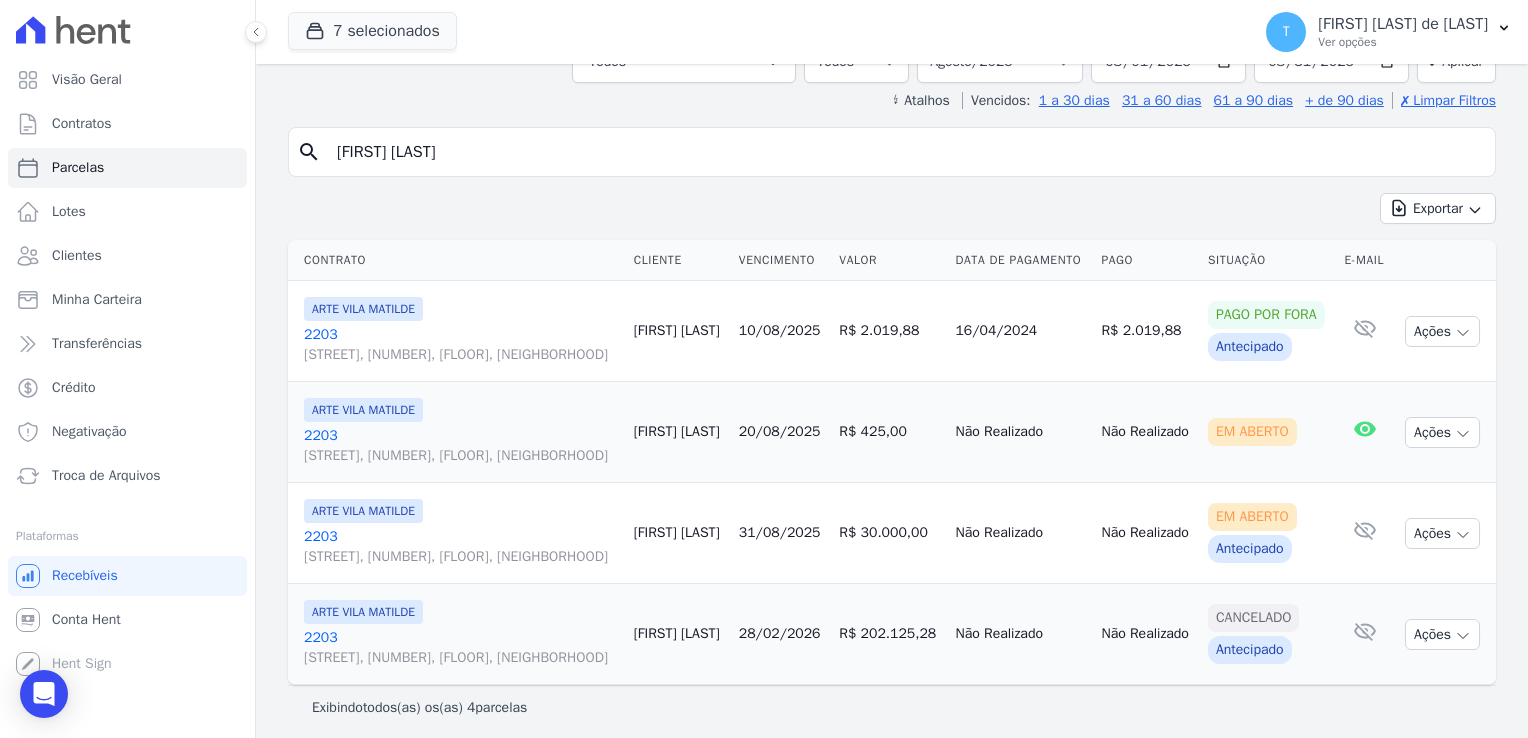 scroll, scrollTop: 149, scrollLeft: 0, axis: vertical 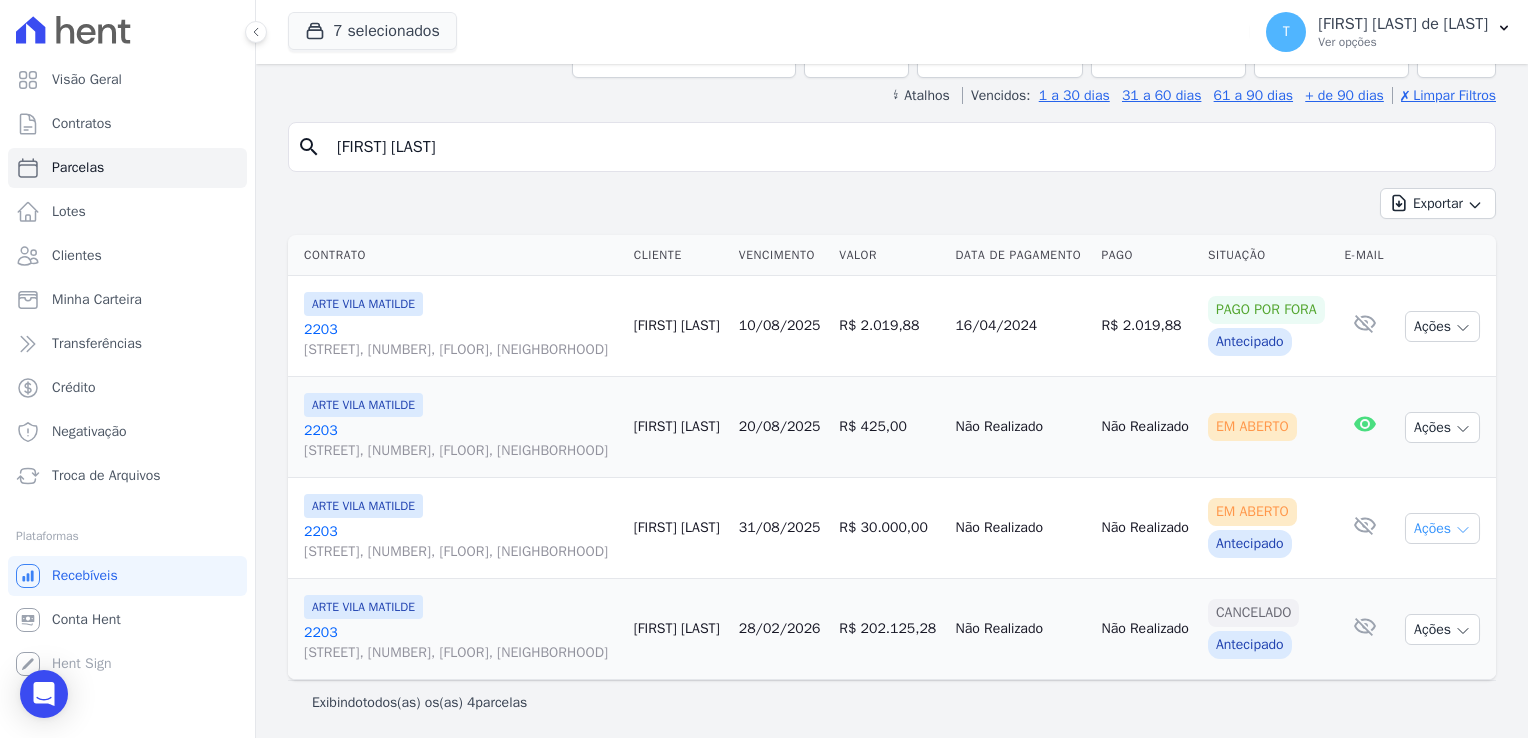 click 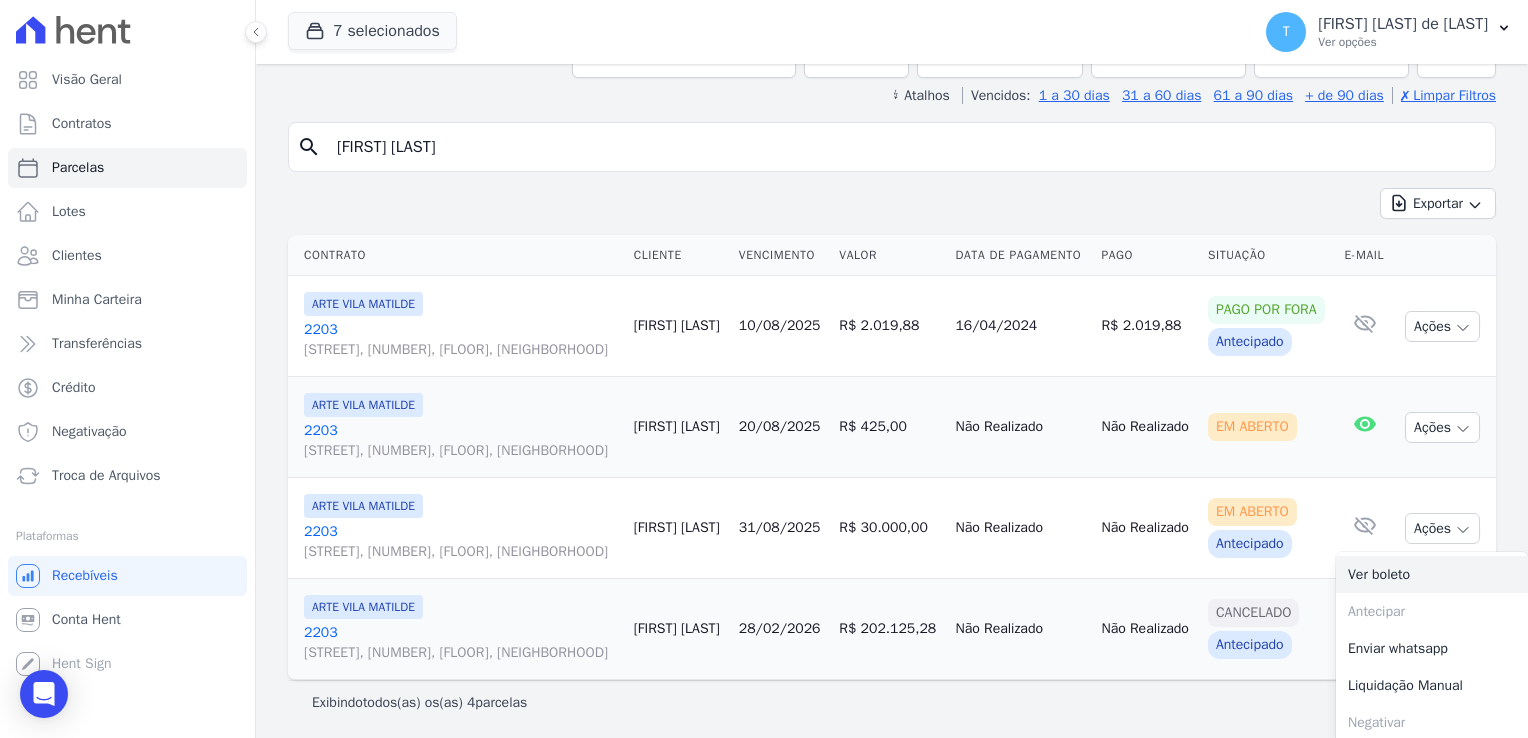 click on "Ver boleto" at bounding box center [1432, 574] 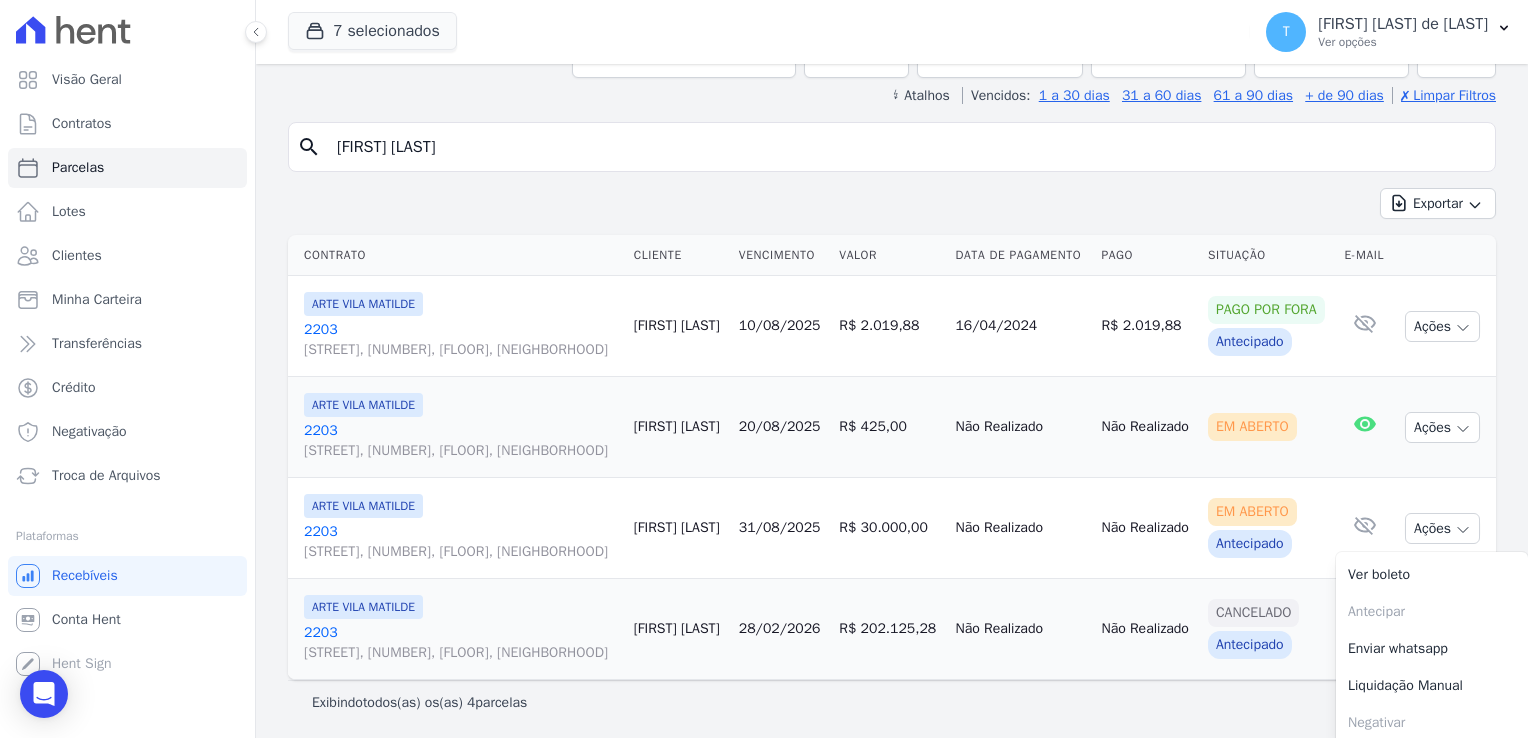 drag, startPoint x: 448, startPoint y: 155, endPoint x: 327, endPoint y: 150, distance: 121.103264 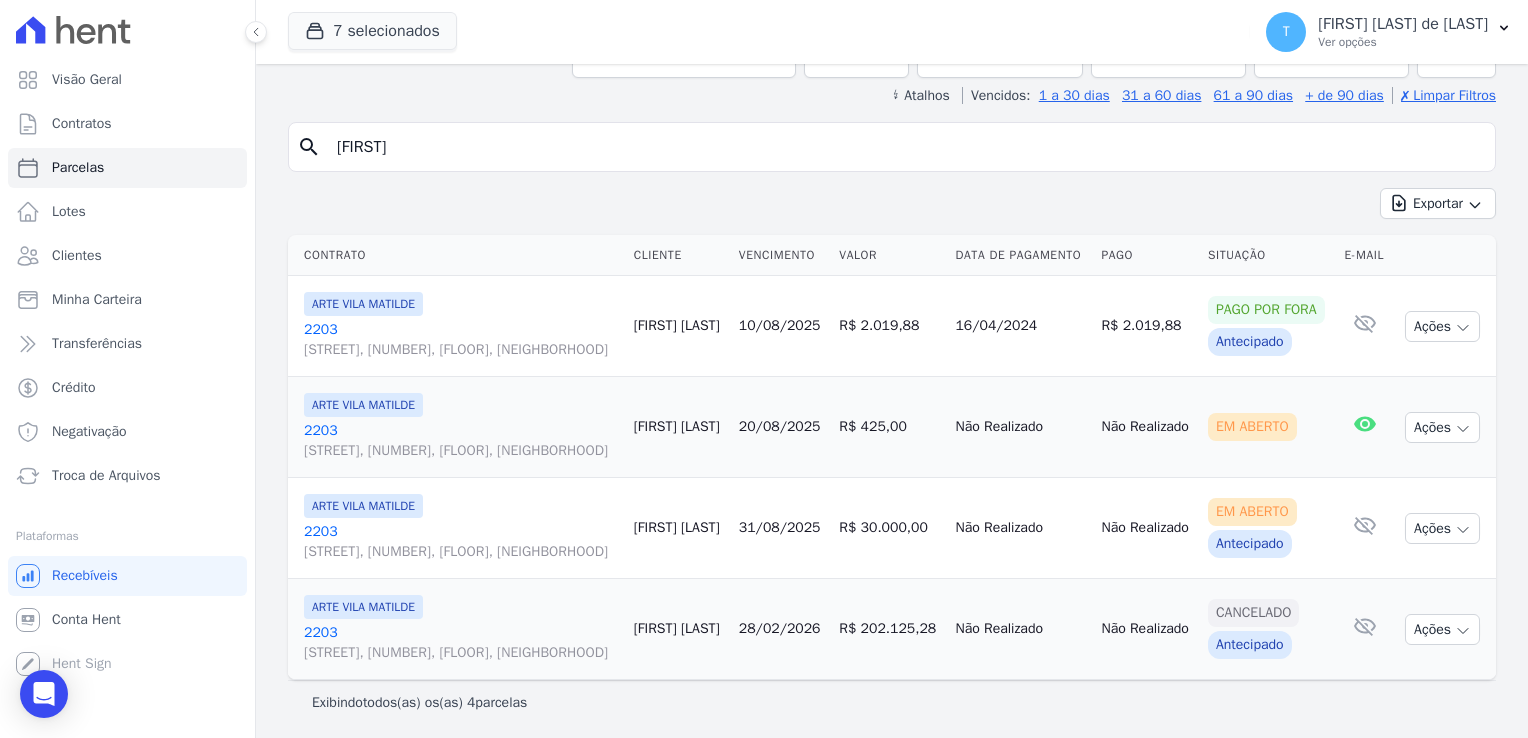 type on "[FIRST]" 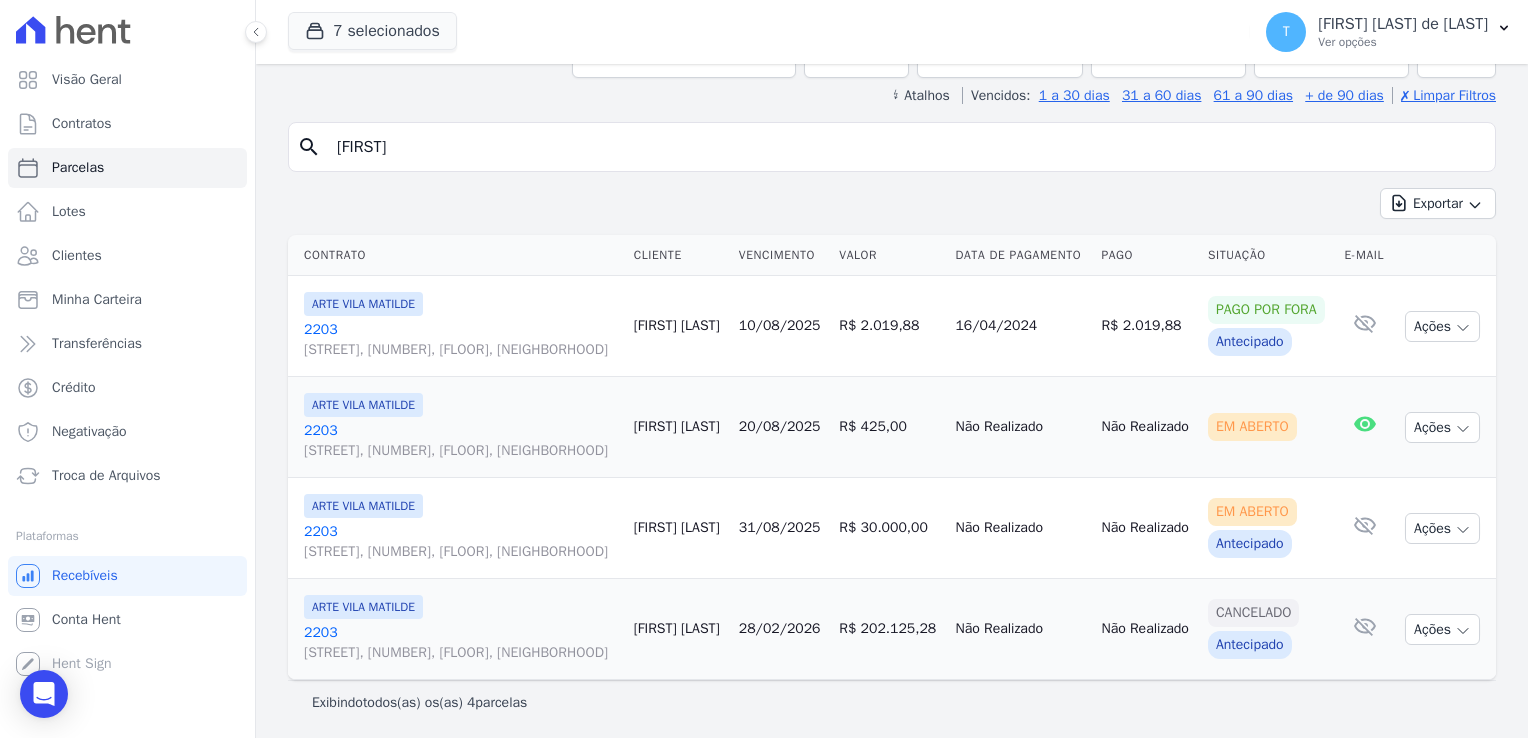 type 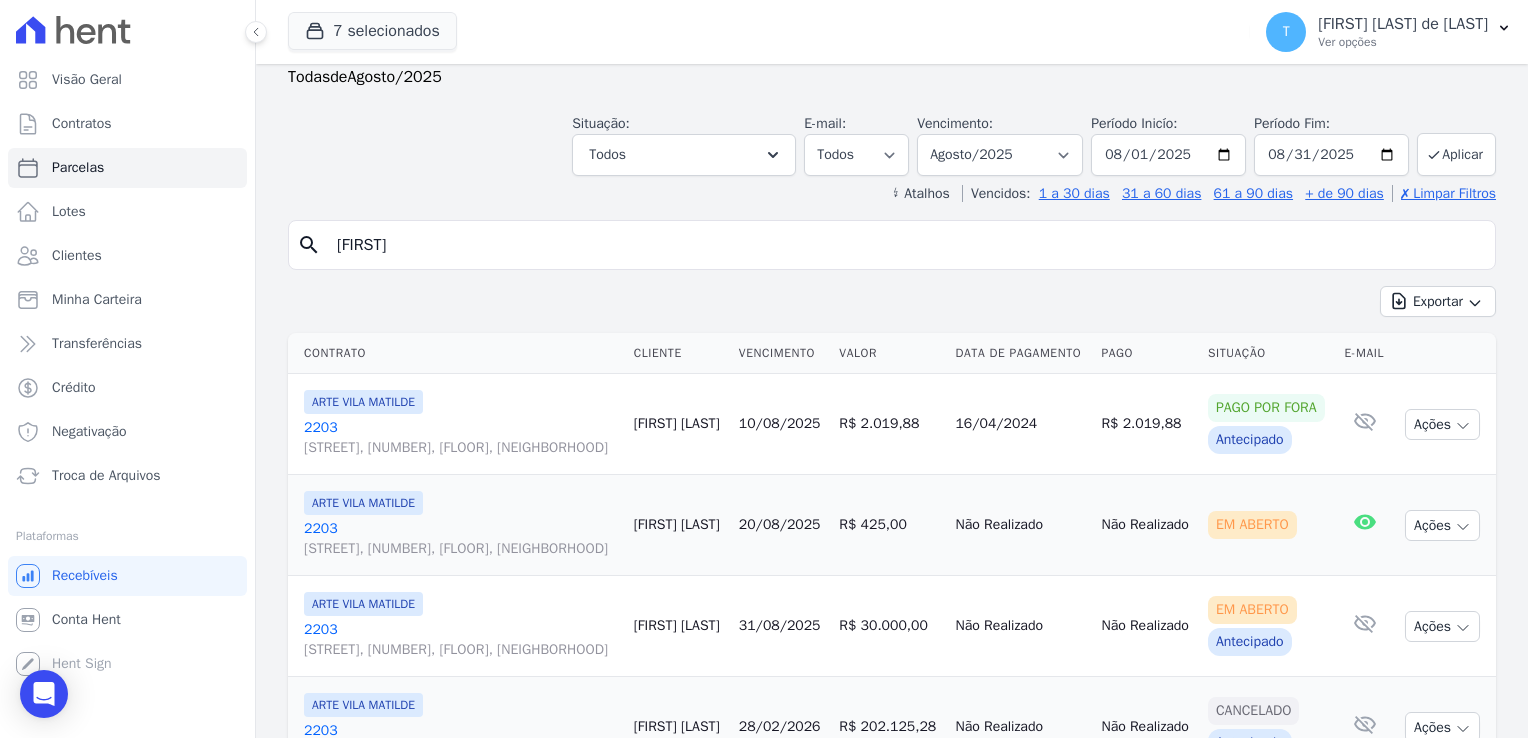 scroll, scrollTop: 49, scrollLeft: 0, axis: vertical 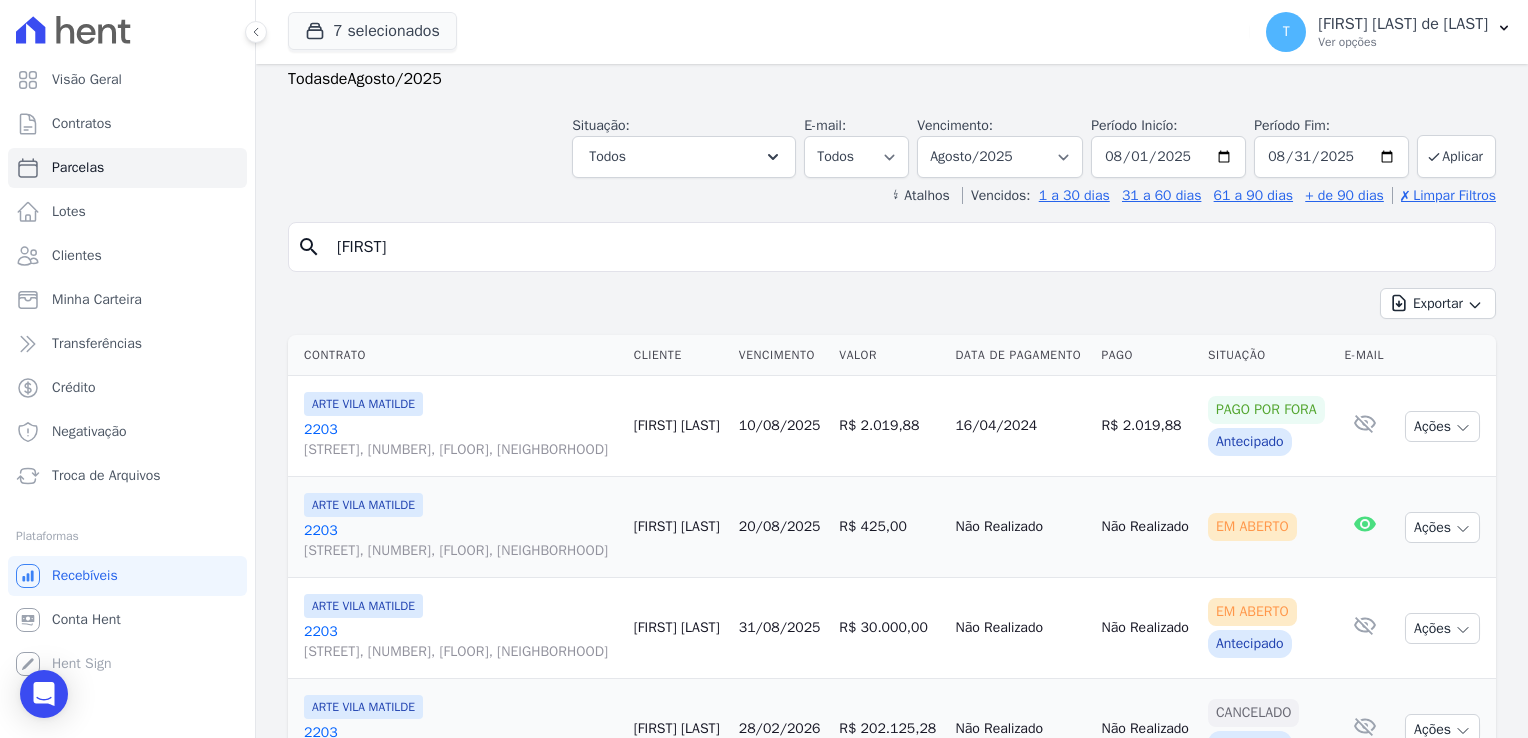 click on "Exportar" at bounding box center [1438, 303] 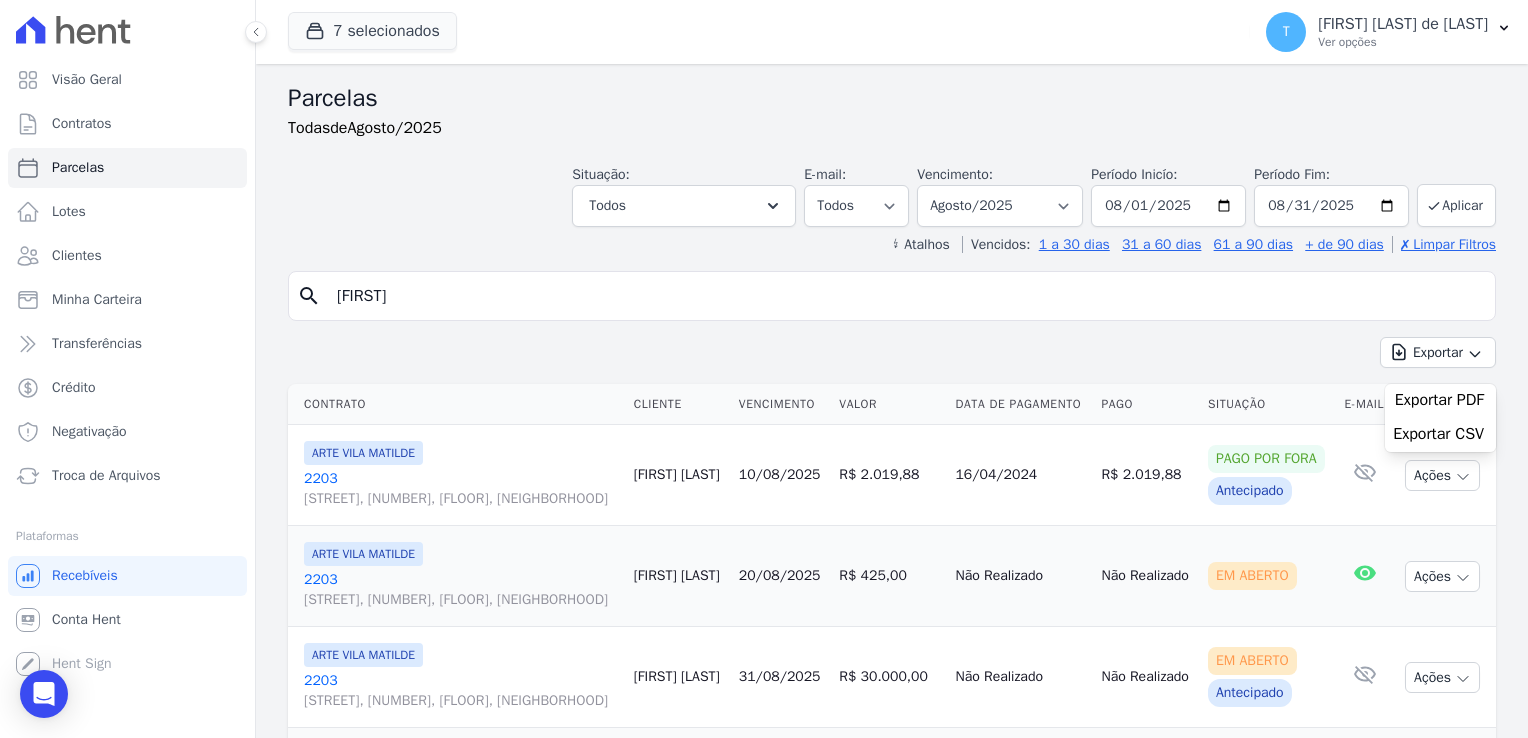 scroll, scrollTop: 0, scrollLeft: 0, axis: both 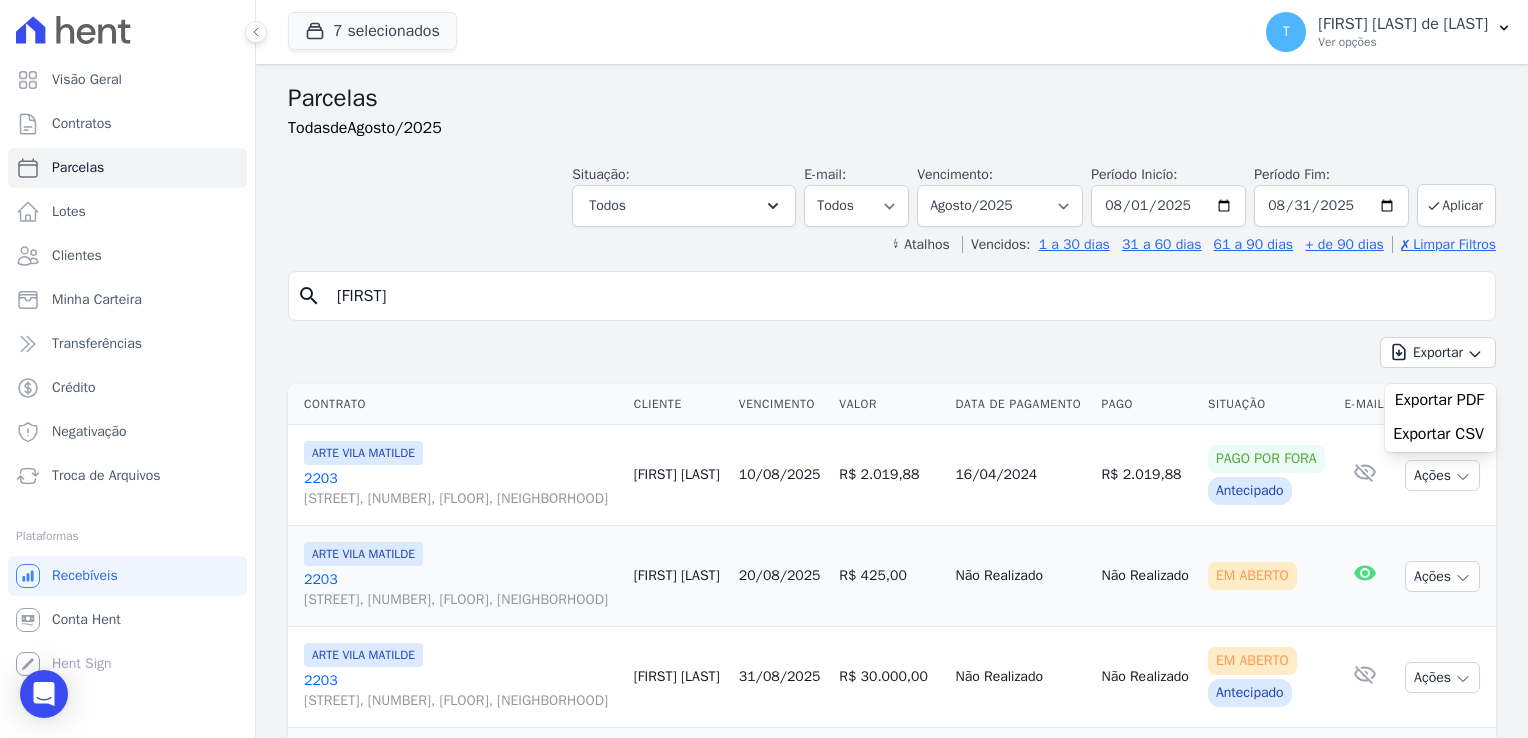click on "[FIRST]" at bounding box center [906, 296] 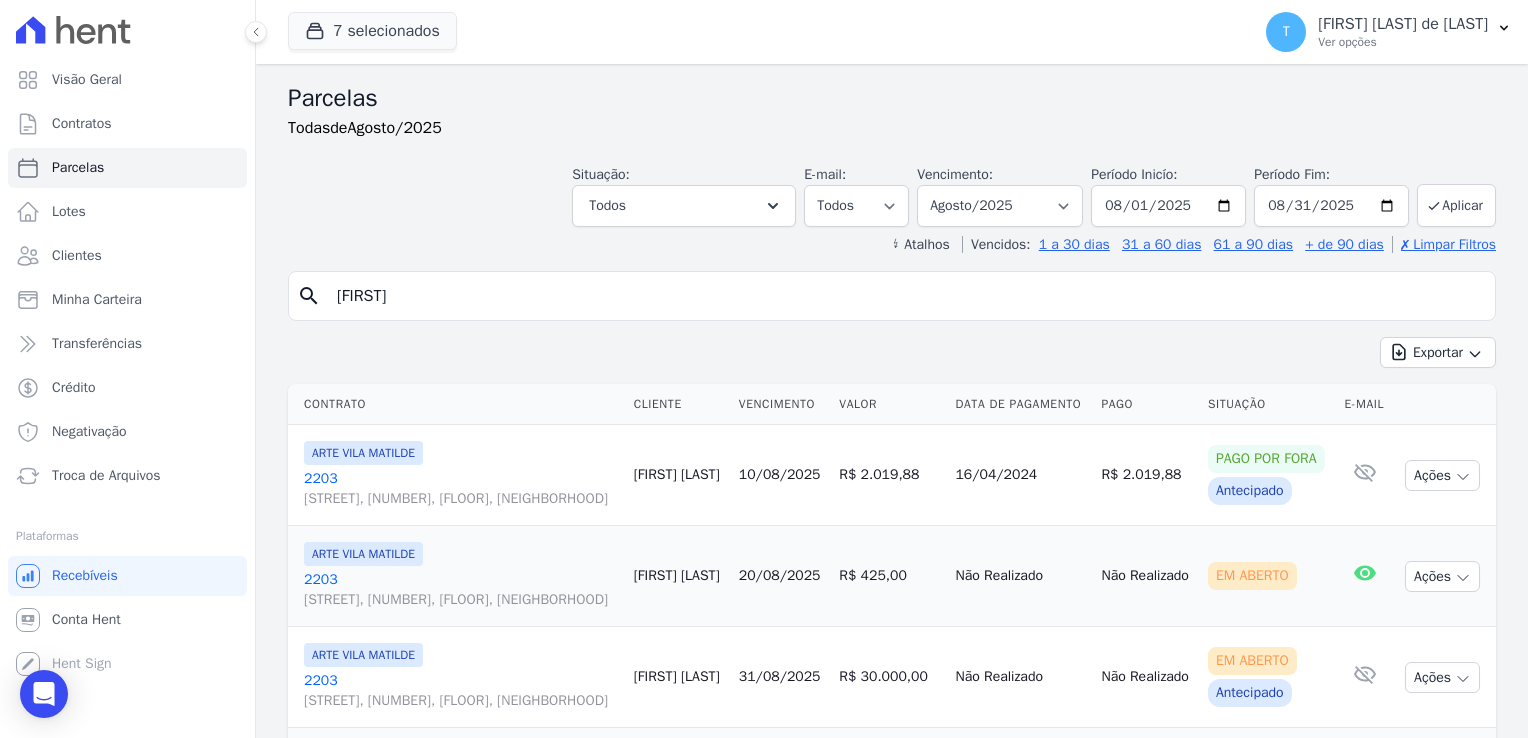 select 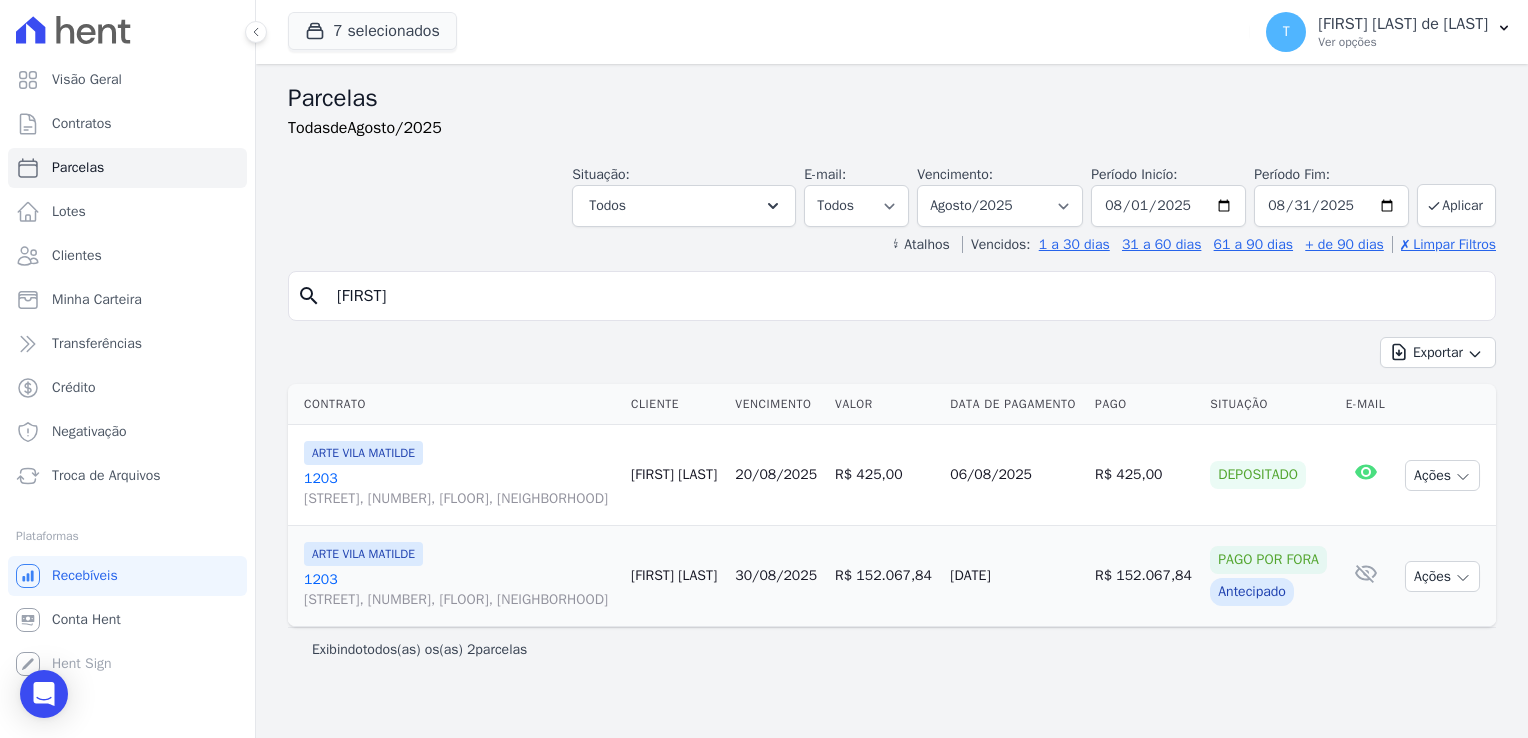 drag, startPoint x: 499, startPoint y: 275, endPoint x: 477, endPoint y: 286, distance: 24.596748 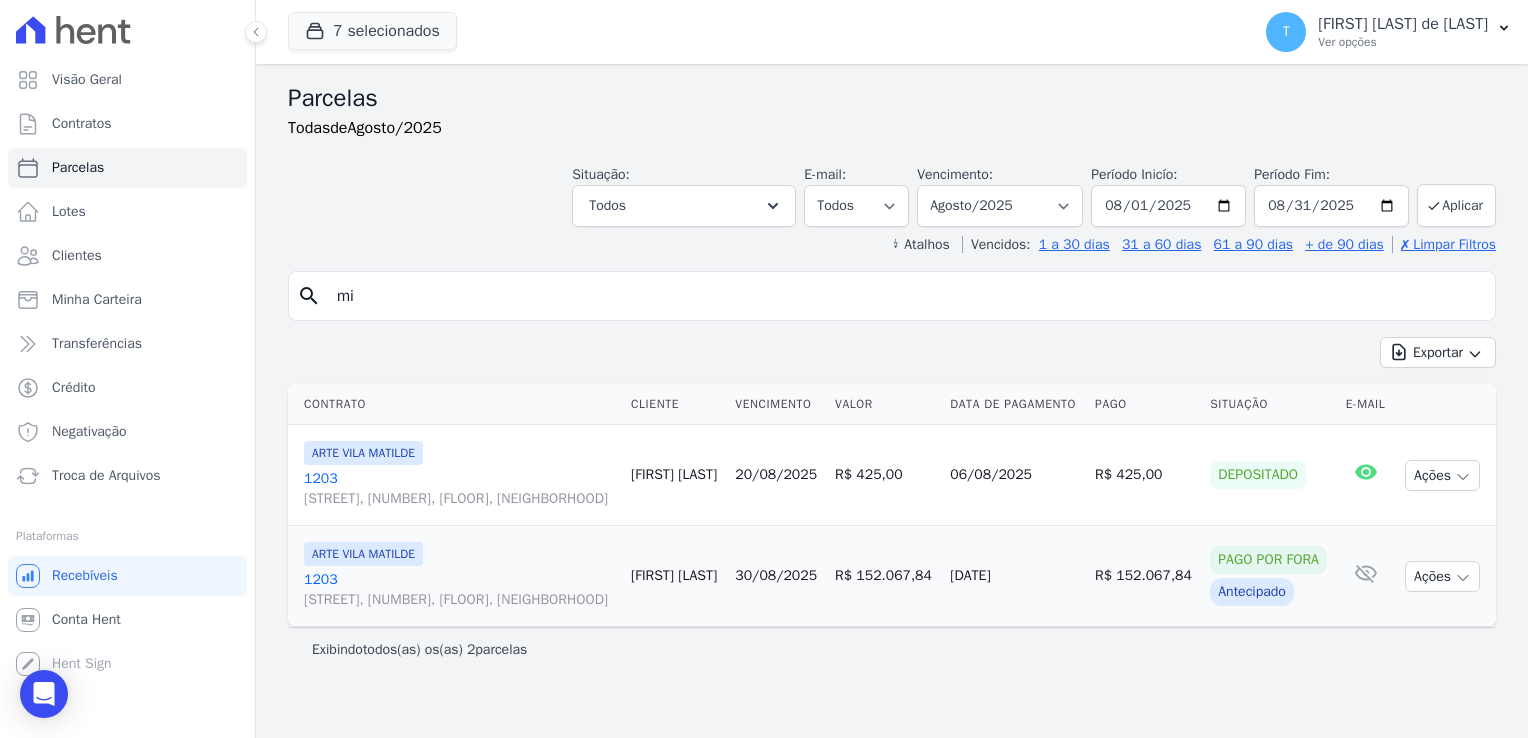click on "Todas
de  Agosto/2025" at bounding box center [892, 128] 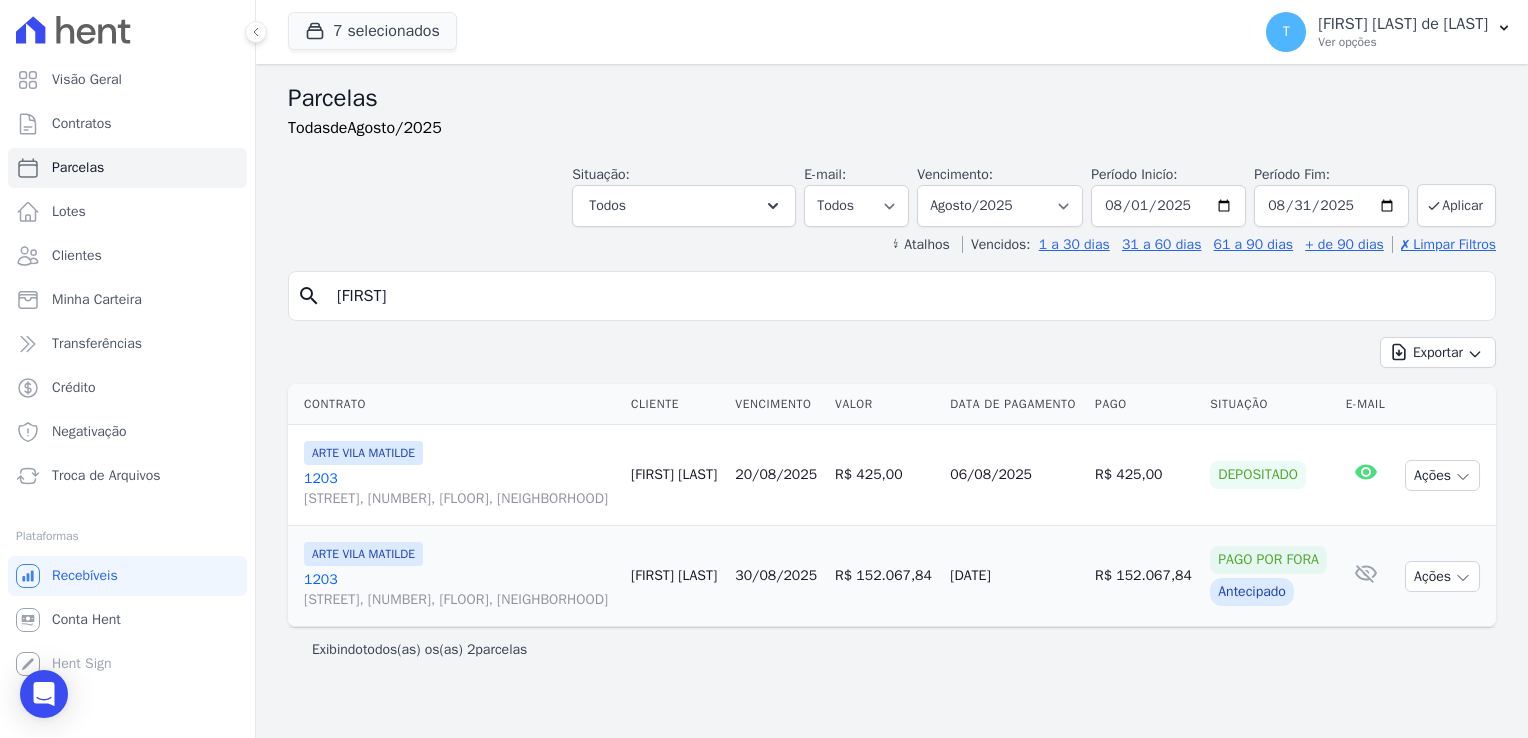 type on "[FIRST]" 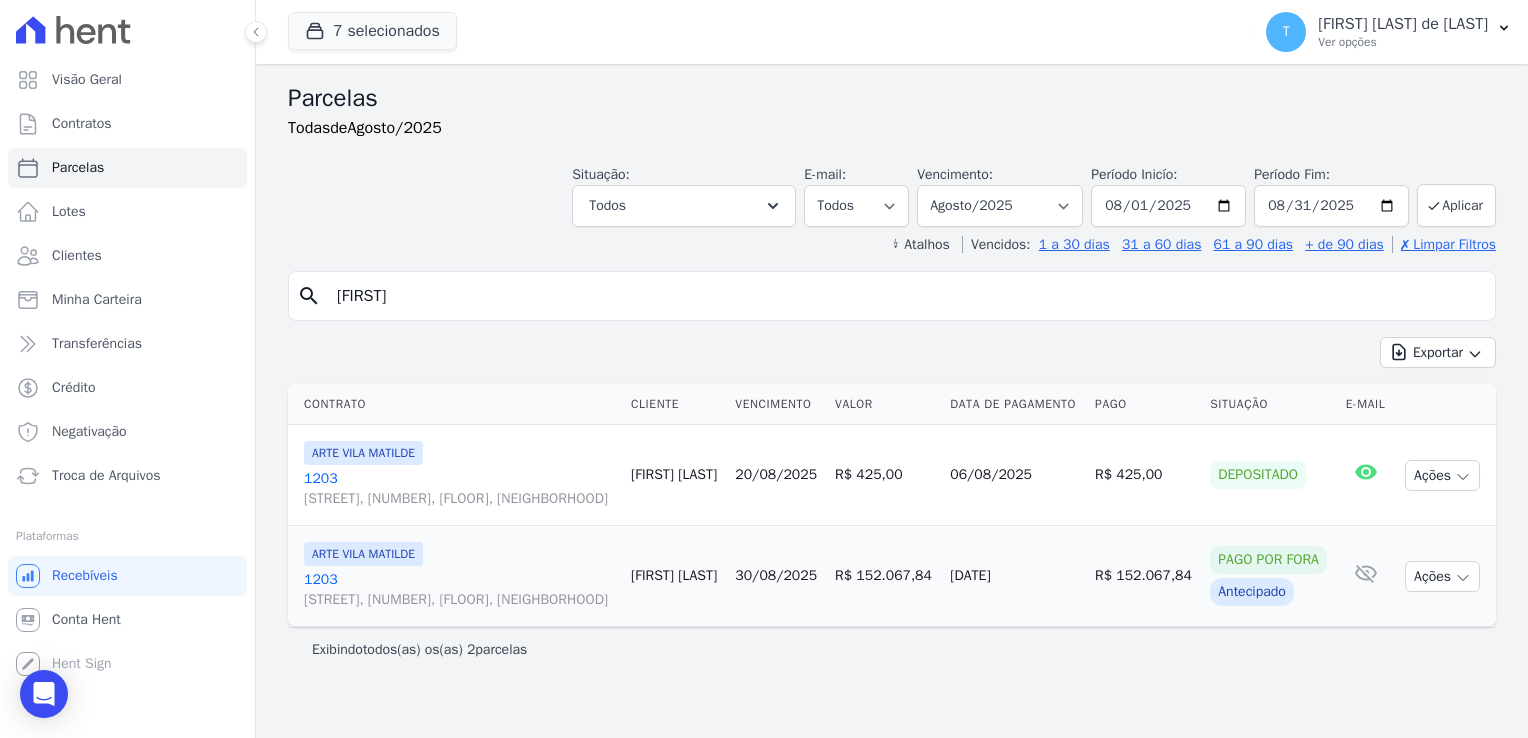 type 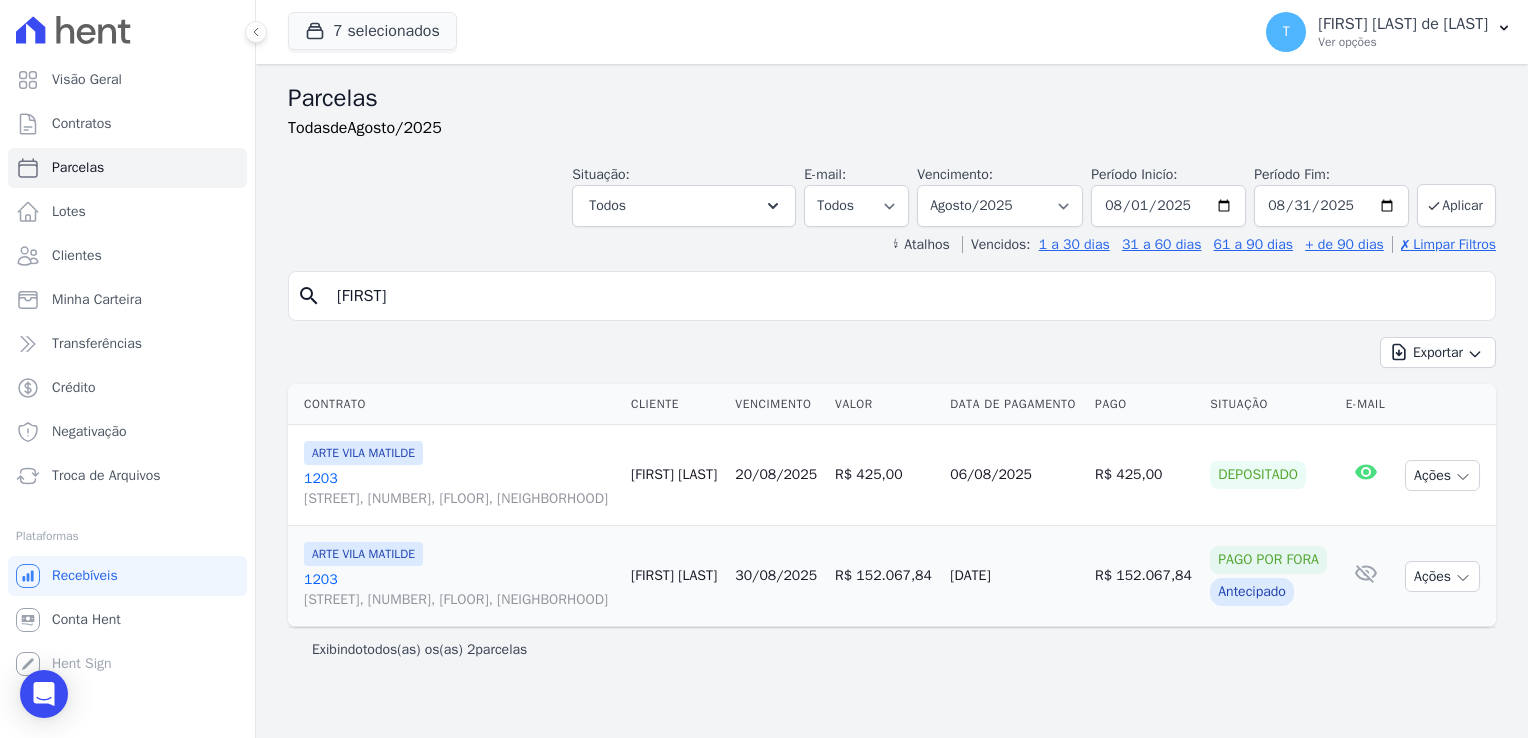 click on "Exportar" at bounding box center (1438, 352) 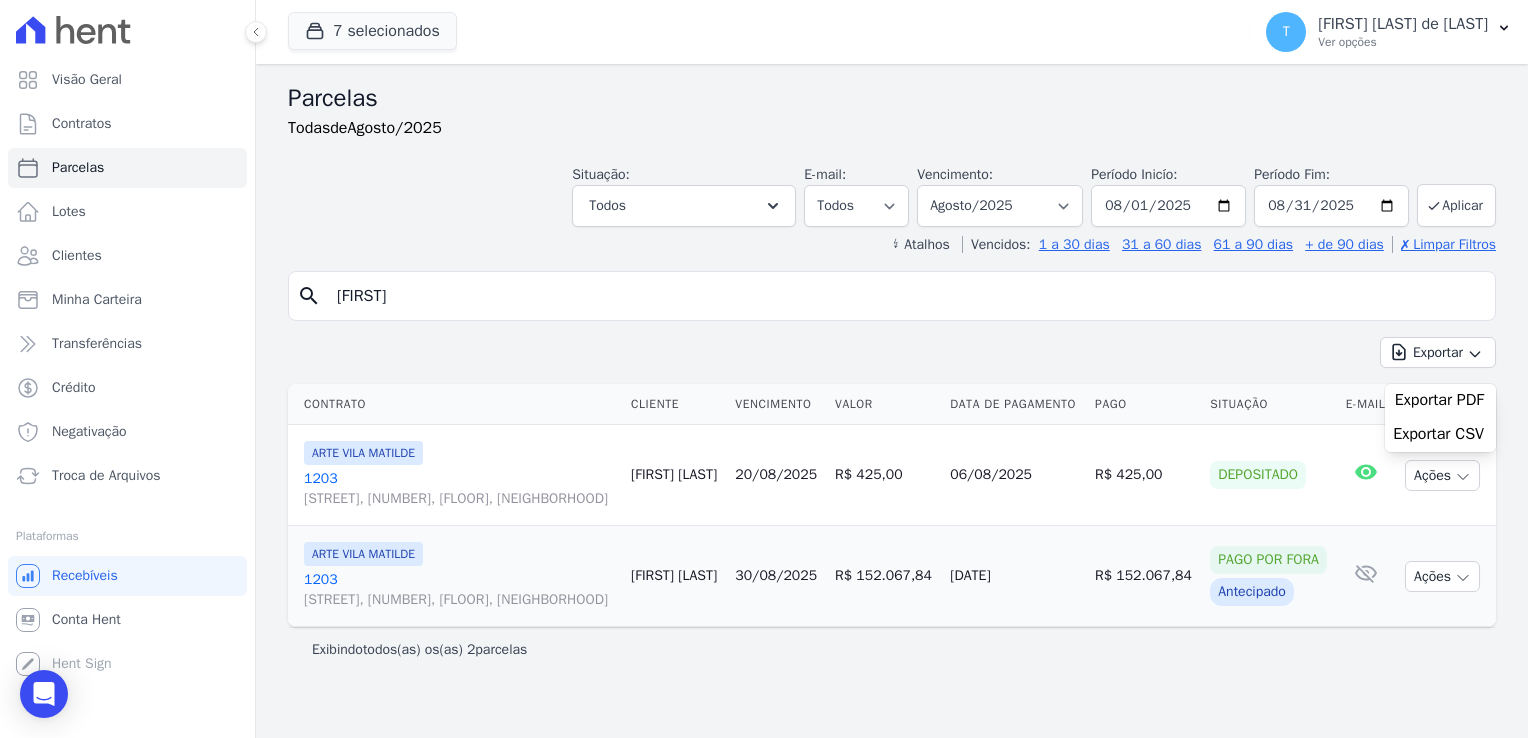 click on "[FIRST]" at bounding box center [906, 296] 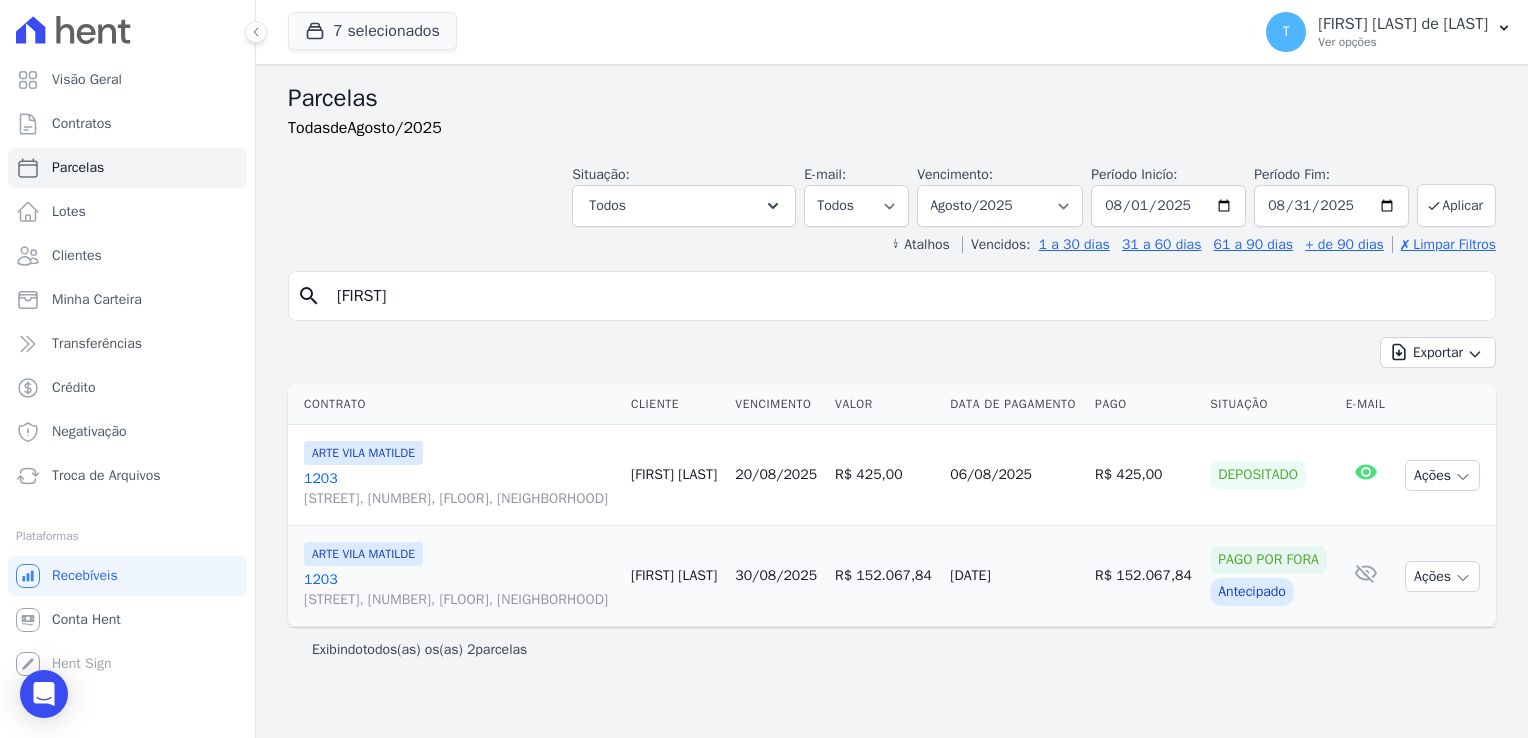 select 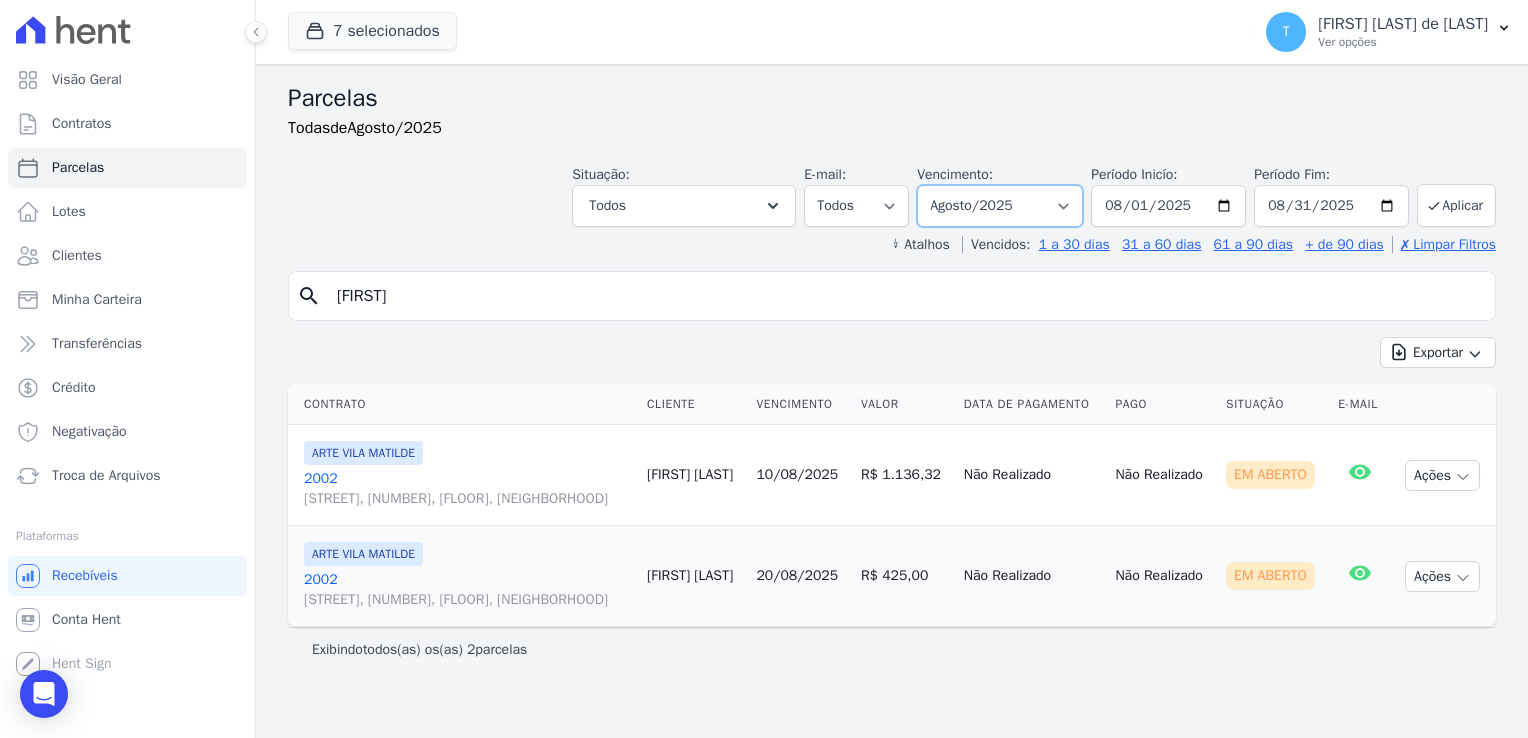 click on "[STREET], [NUMBER], [FLOOR], [NEIGHBORHOOD]" at bounding box center [1000, 206] 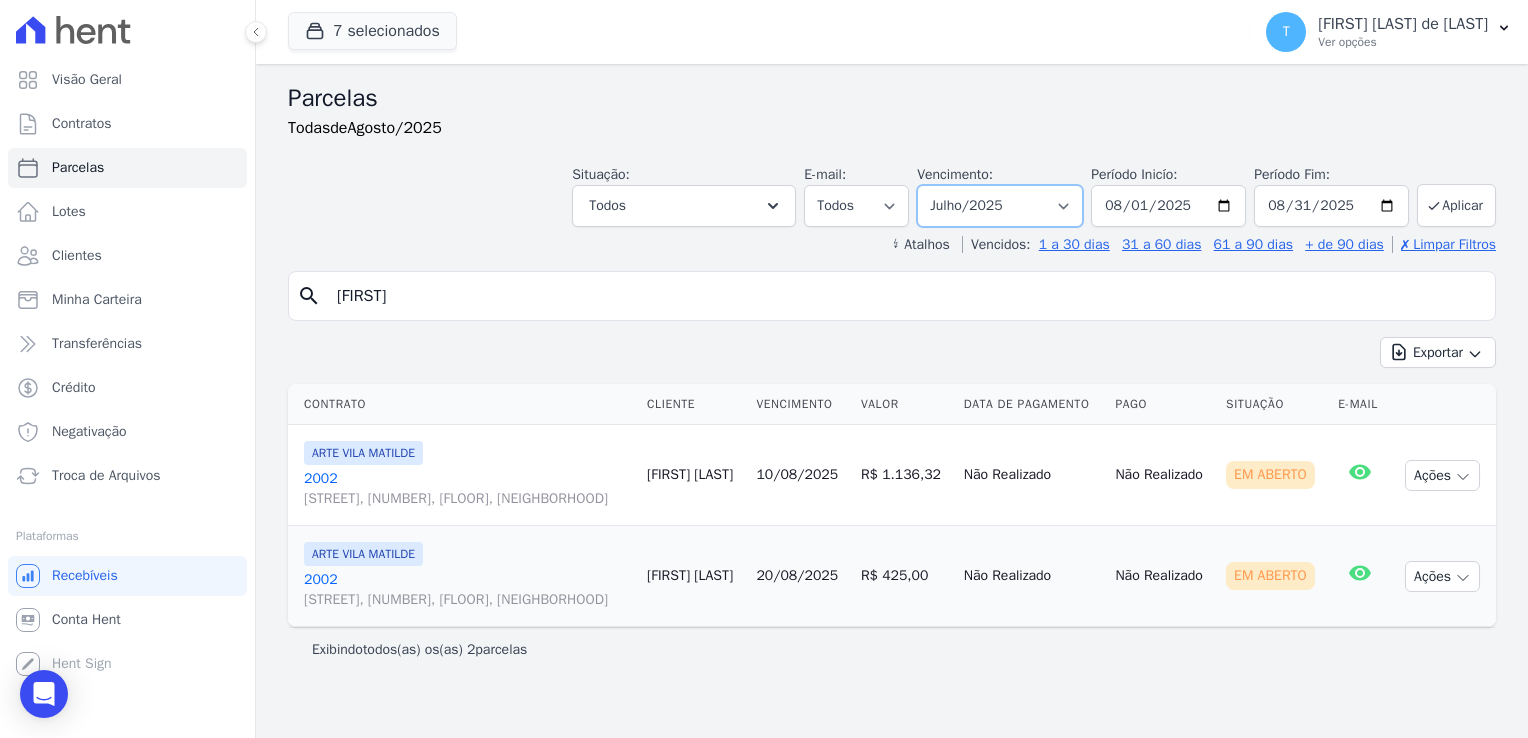 click on "[STREET], [NUMBER], [FLOOR], [NEIGHBORHOOD]" at bounding box center (1000, 206) 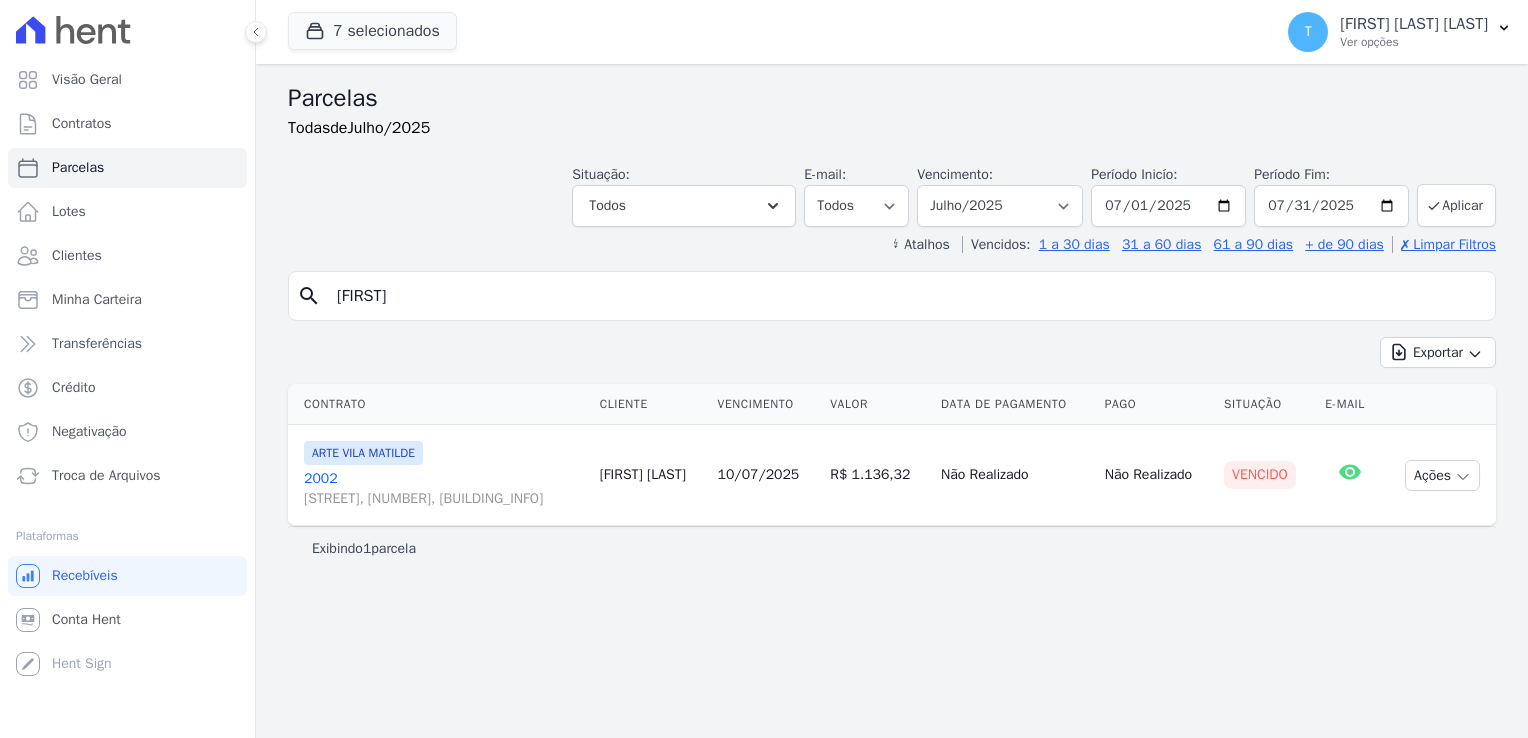 select 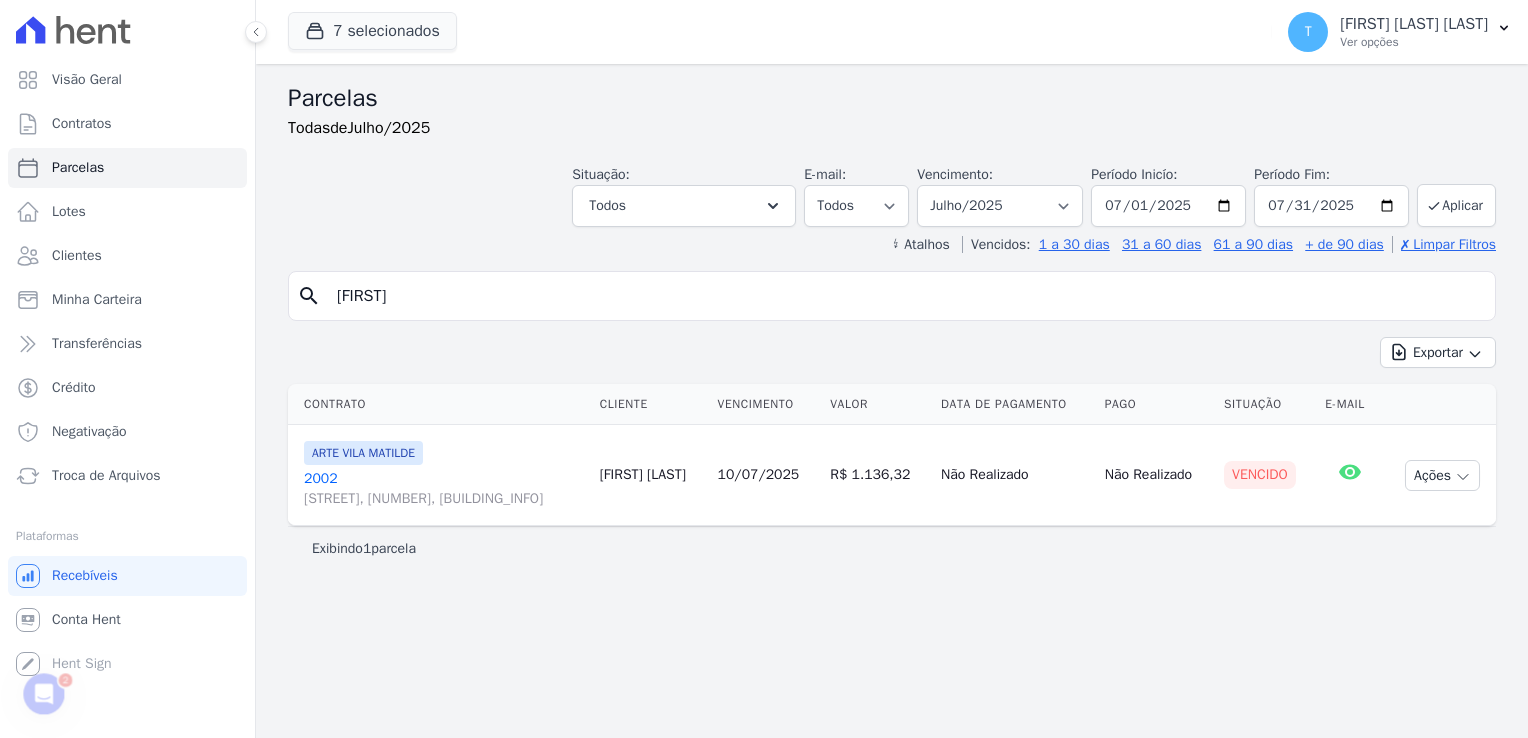 scroll, scrollTop: 0, scrollLeft: 0, axis: both 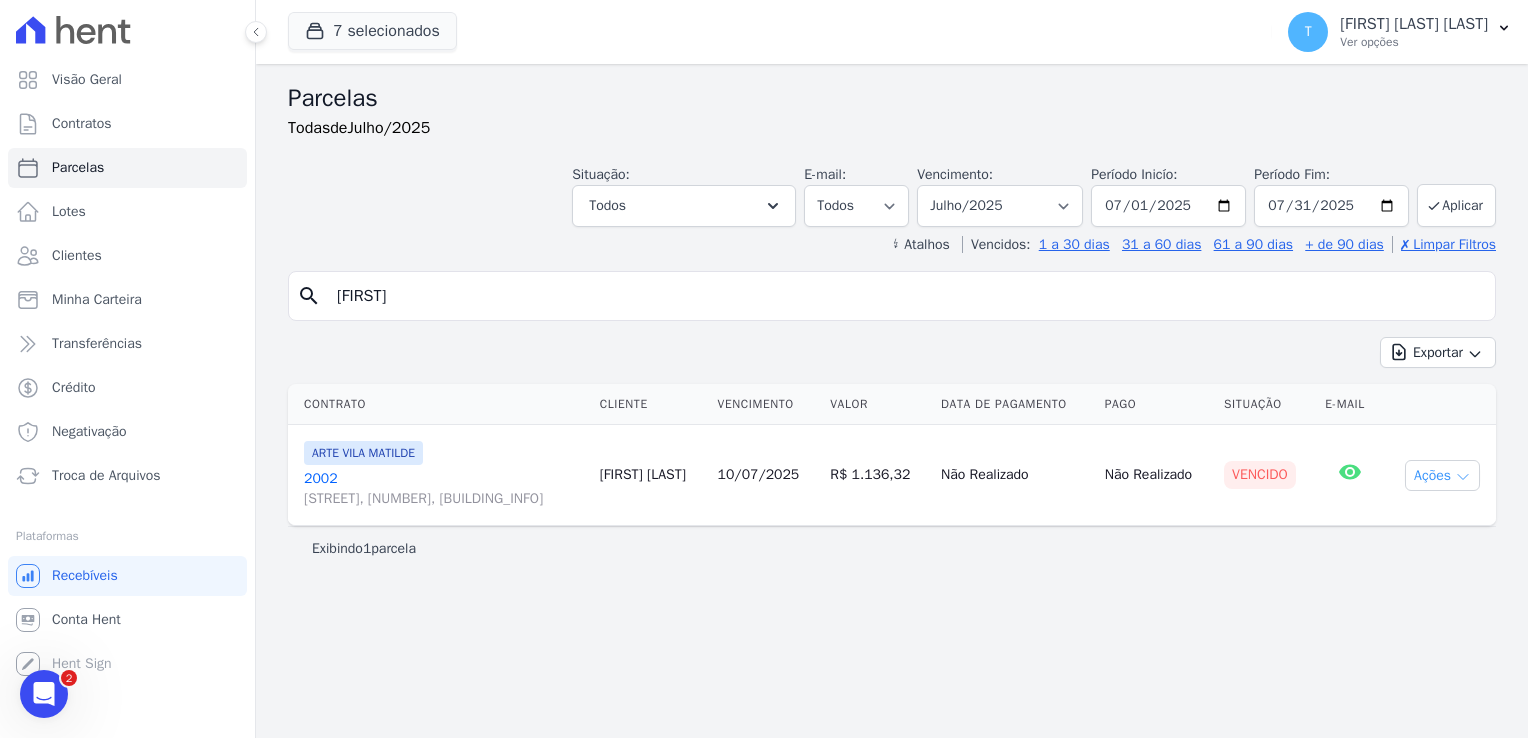 click on "Ações" at bounding box center [1442, 475] 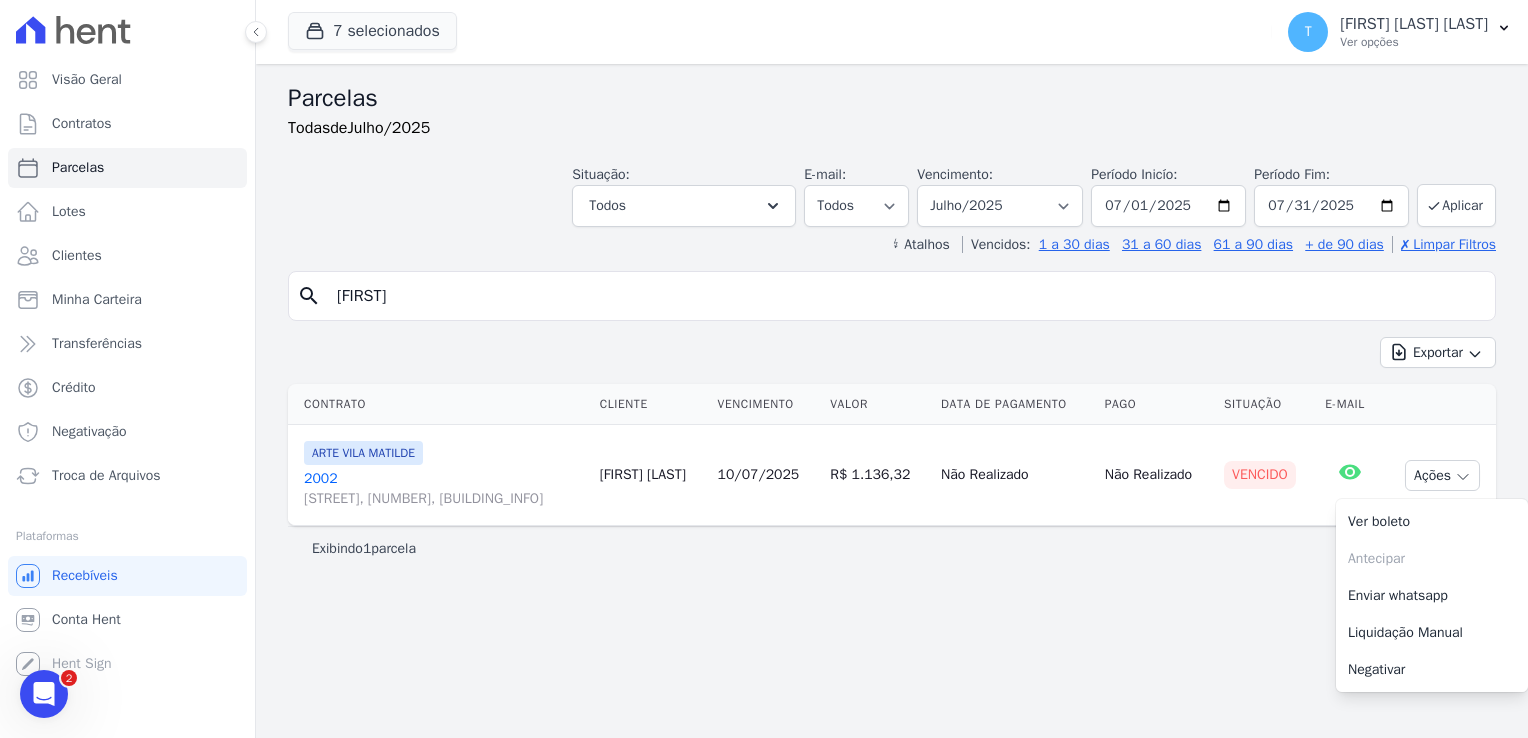 click on "Parcelas
Todas
de  Julho/2025
Situação:
Agendado
Em Aberto
Pago
Processando
Cancelado
Vencido
Transferindo
Depositado
Pago por fora
Retido
Todos
Selecionar todos
Agendado
Em Aberto
Pago
Processando" at bounding box center (892, 401) 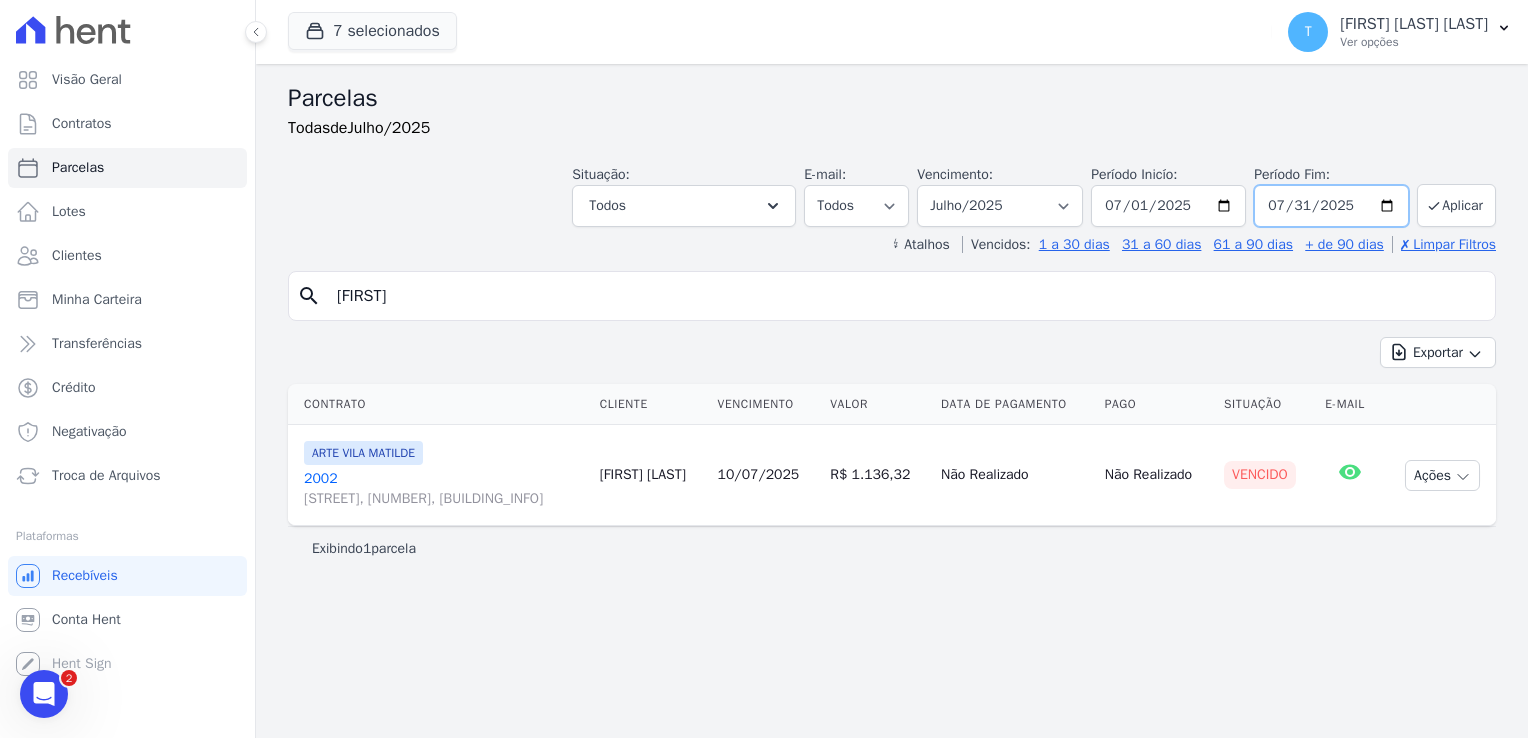 click on "2025-07-31" at bounding box center [1331, 206] 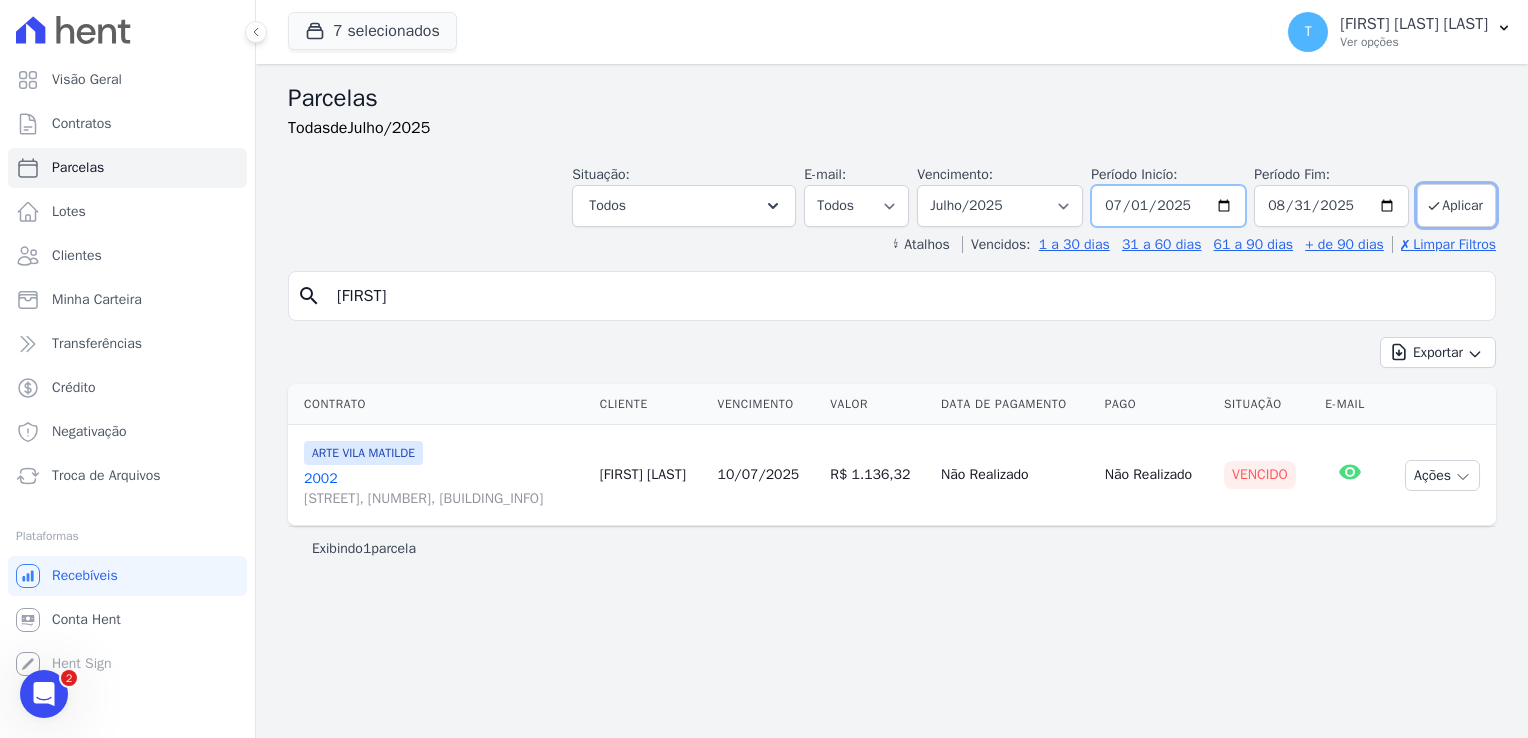 type on "2025-08-31" 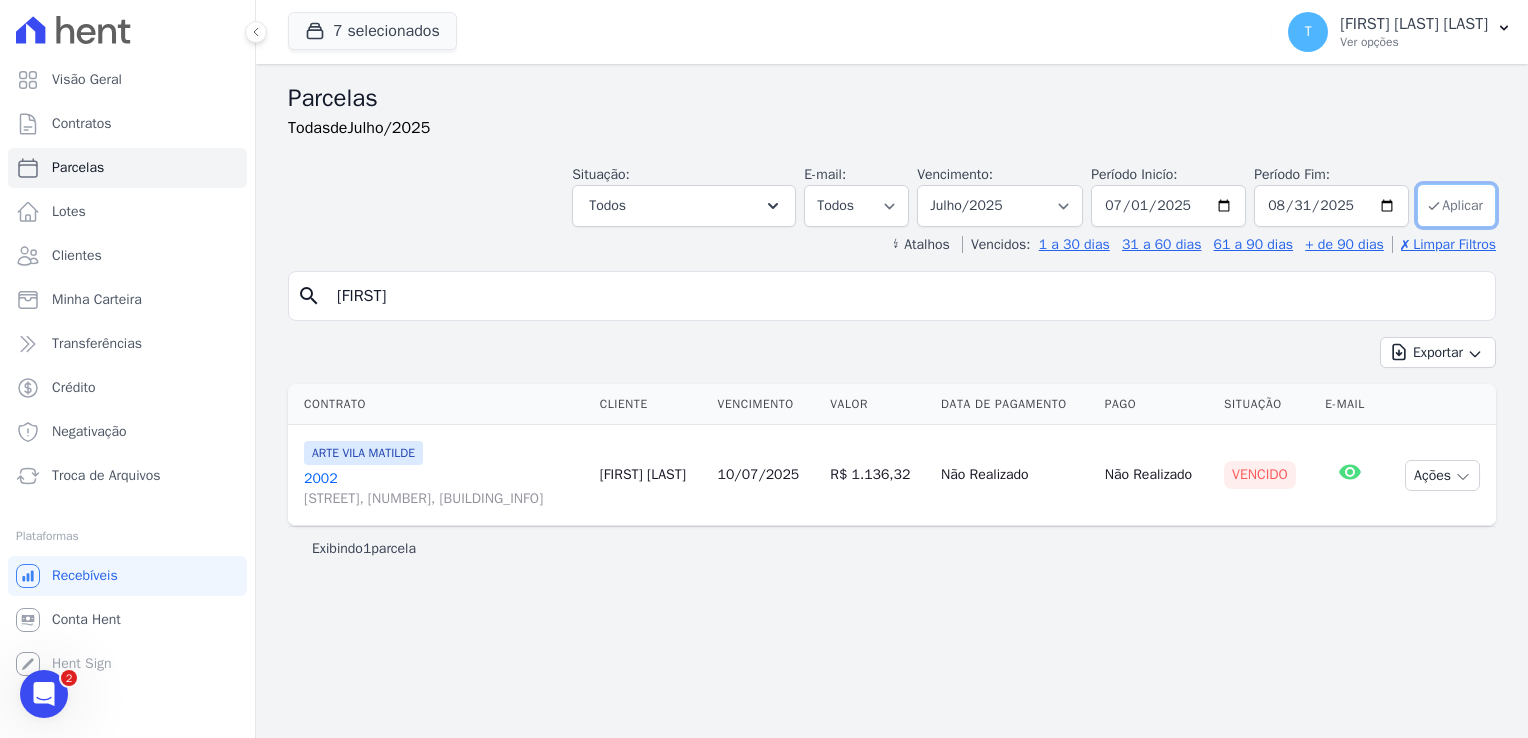 click on "Aplicar" at bounding box center [1456, 205] 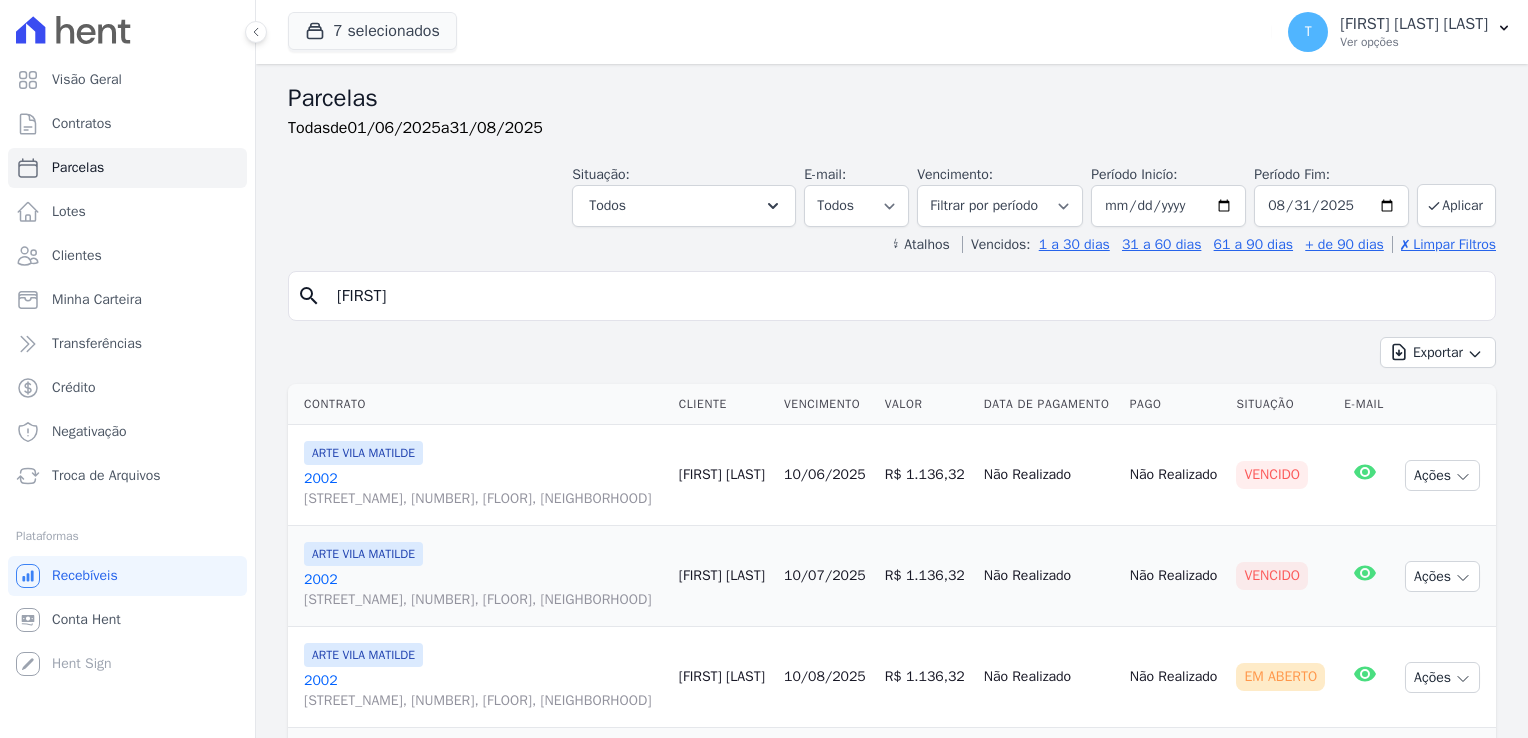 select 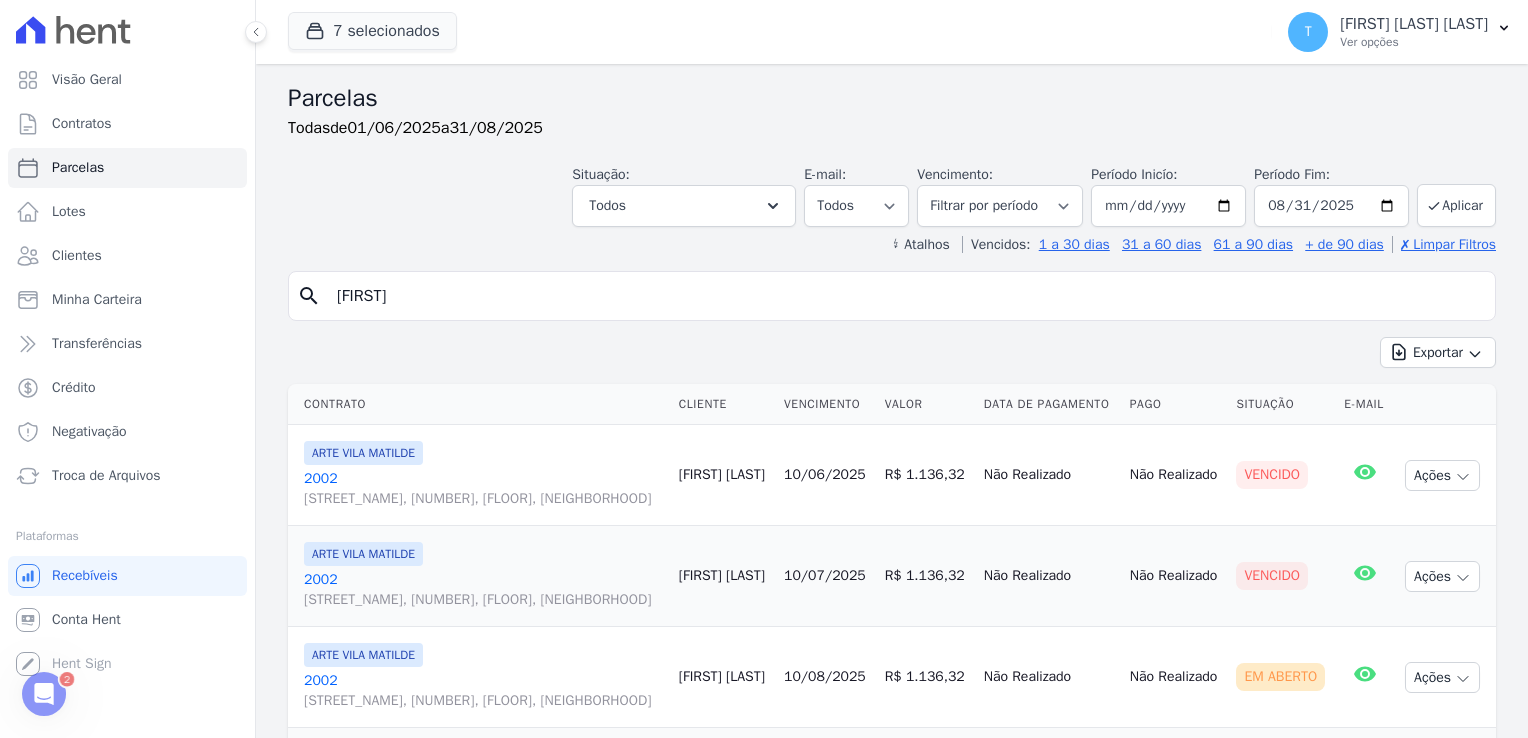scroll, scrollTop: 149, scrollLeft: 0, axis: vertical 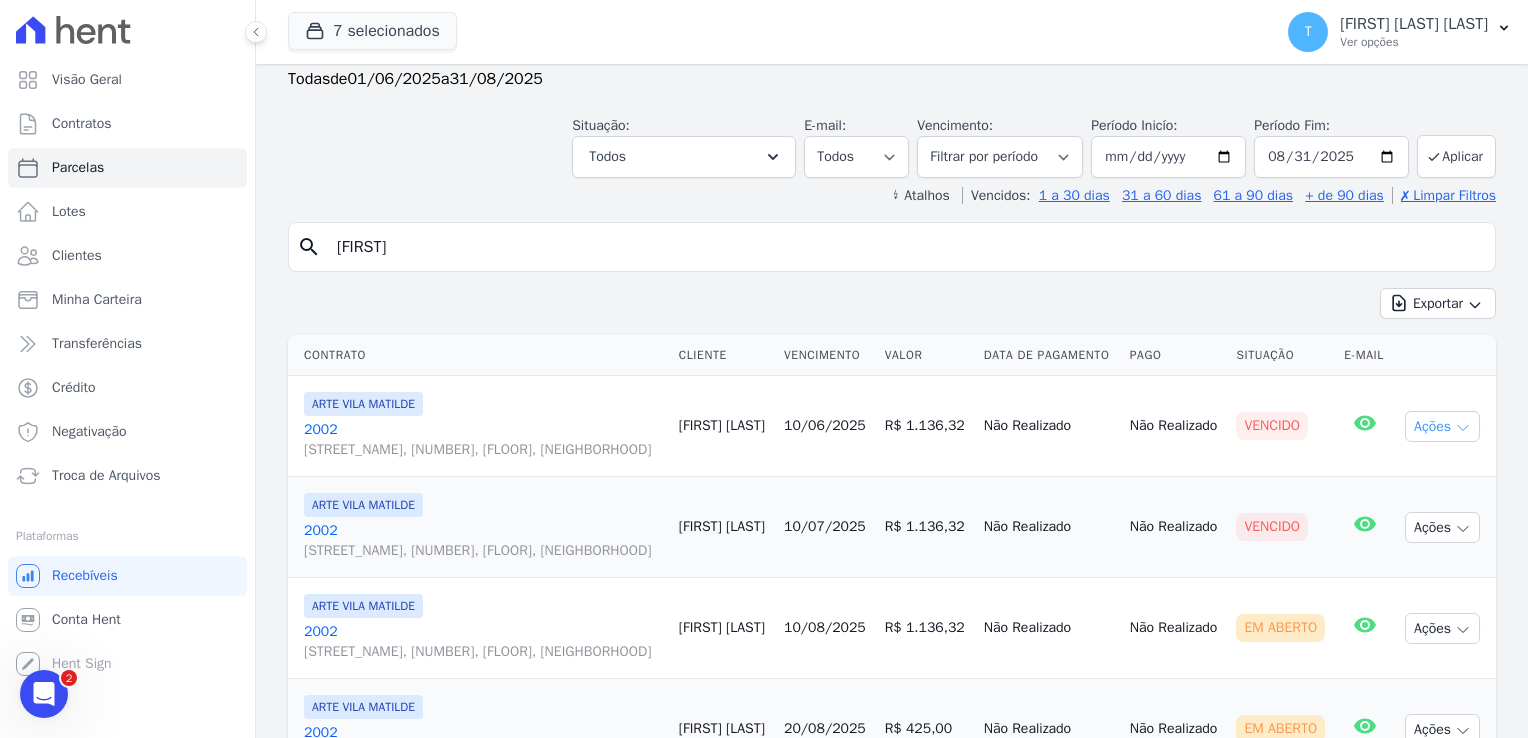 click 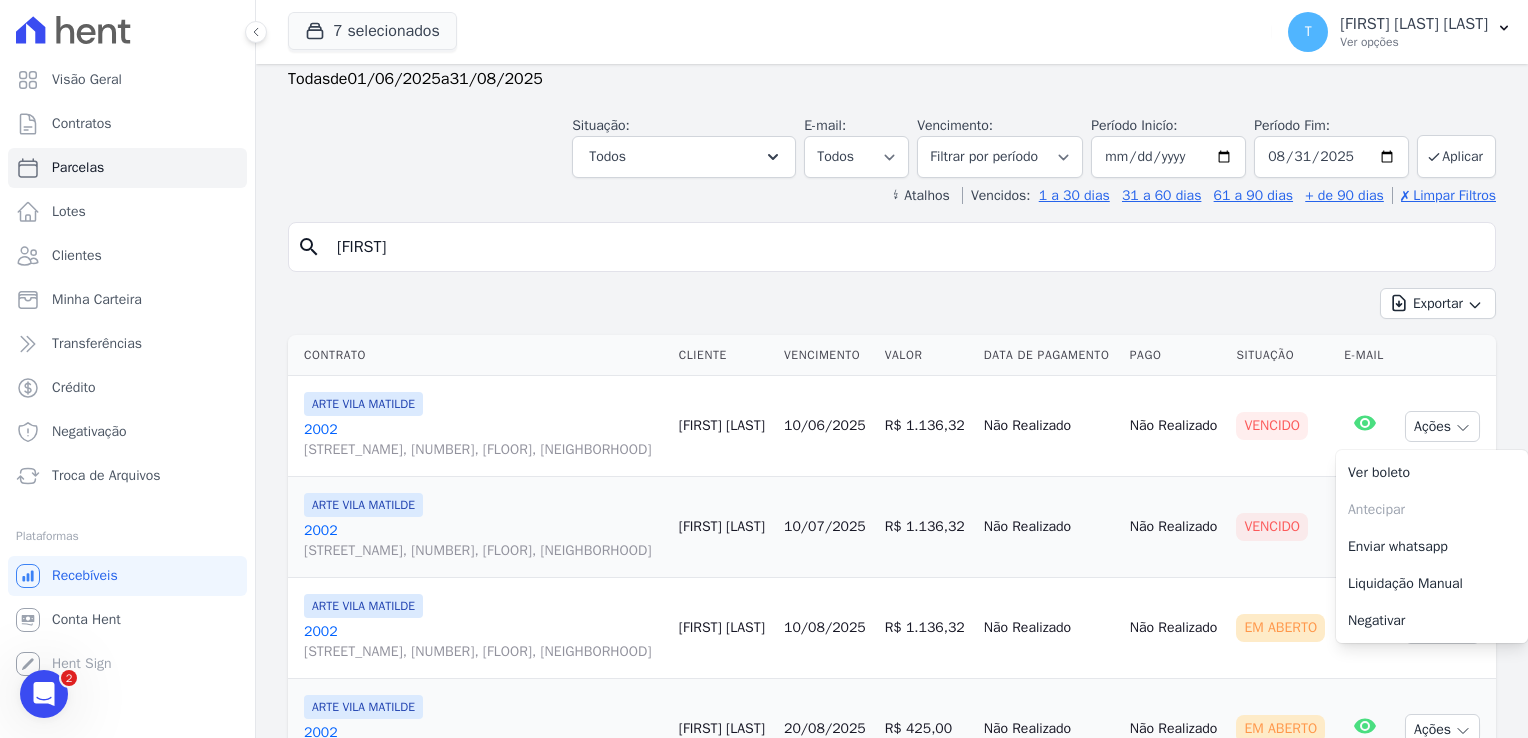 click on "Exportar
Exportar PDF
Exportar CSV" at bounding box center [892, 311] 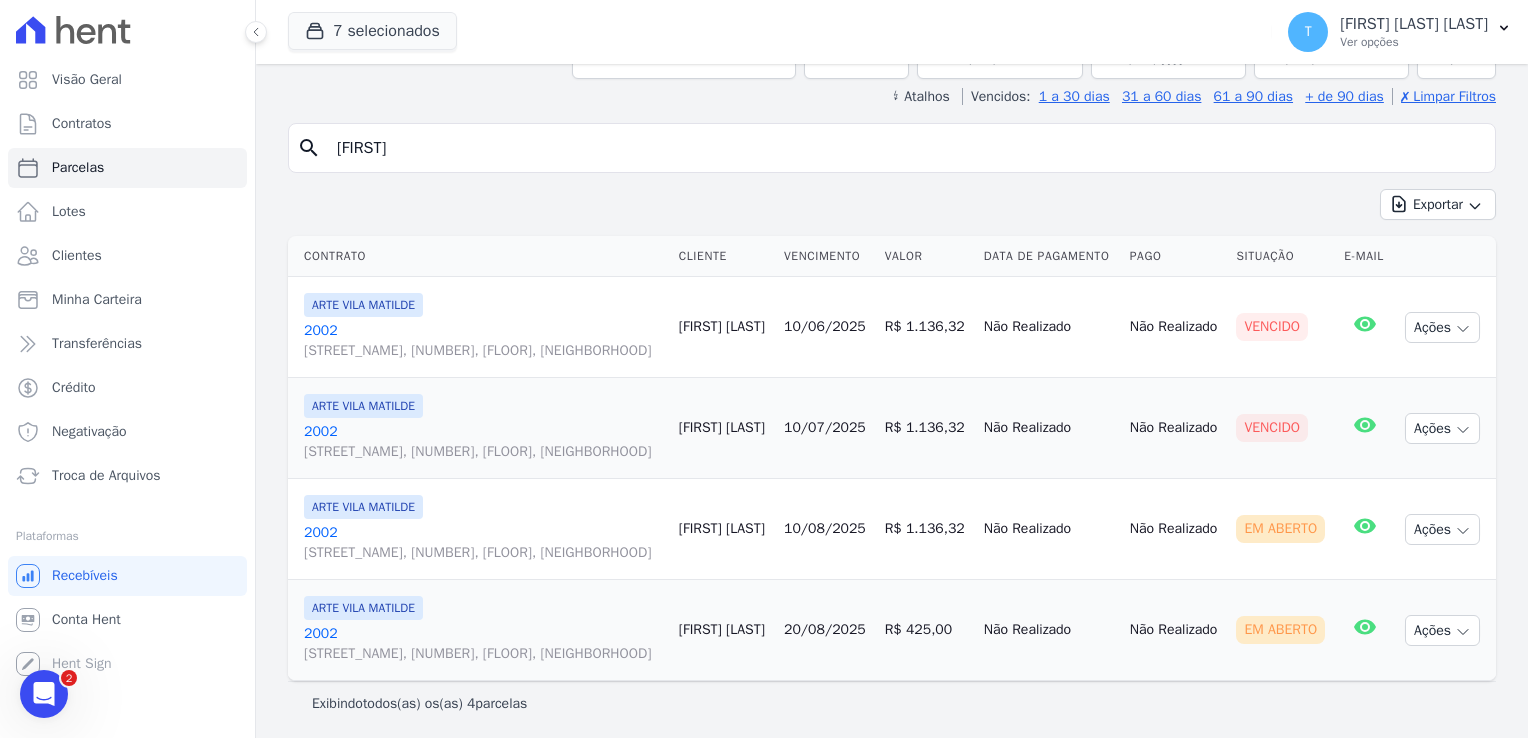 scroll, scrollTop: 149, scrollLeft: 0, axis: vertical 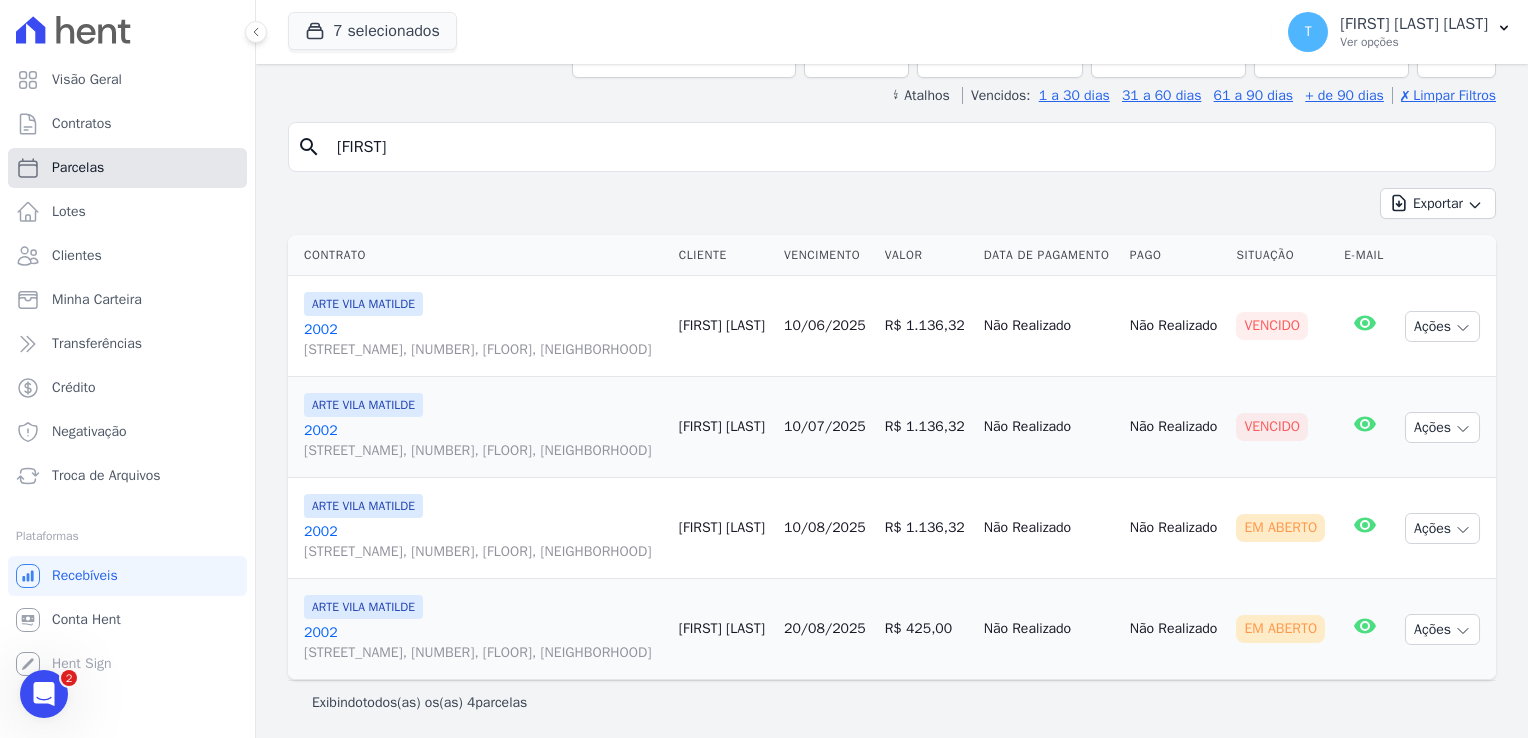 click on "Parcelas" at bounding box center (78, 168) 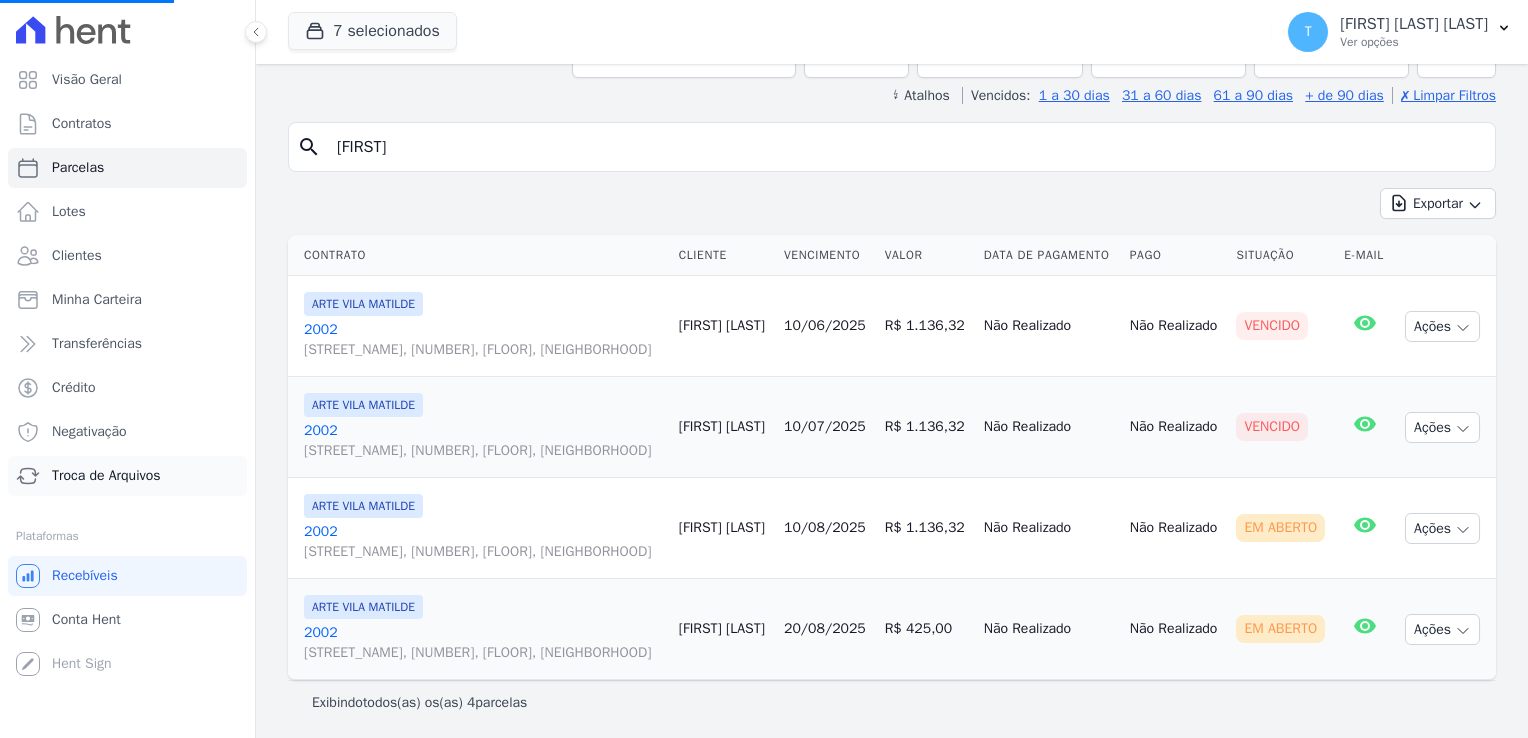 click on "Troca de Arquivos" at bounding box center [106, 476] 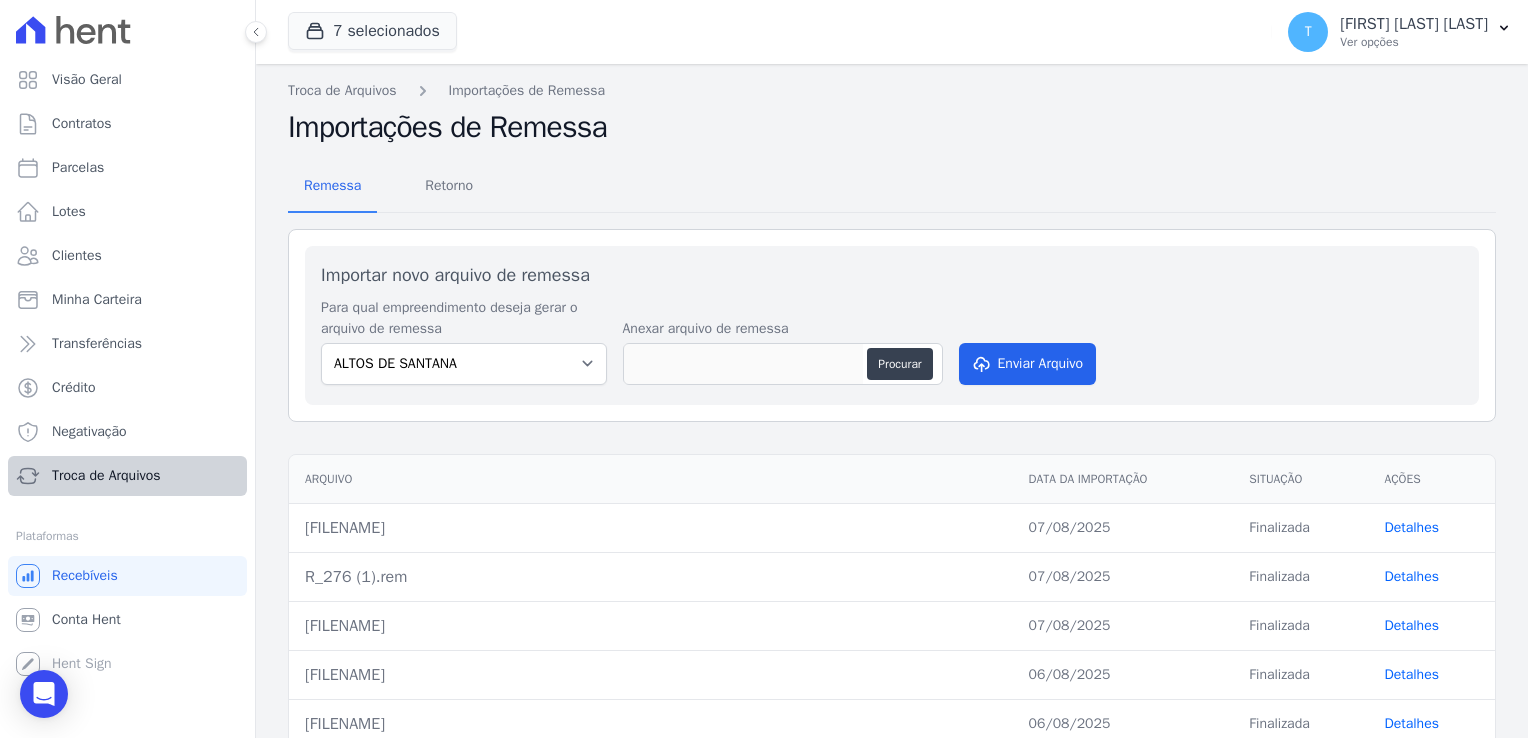 select 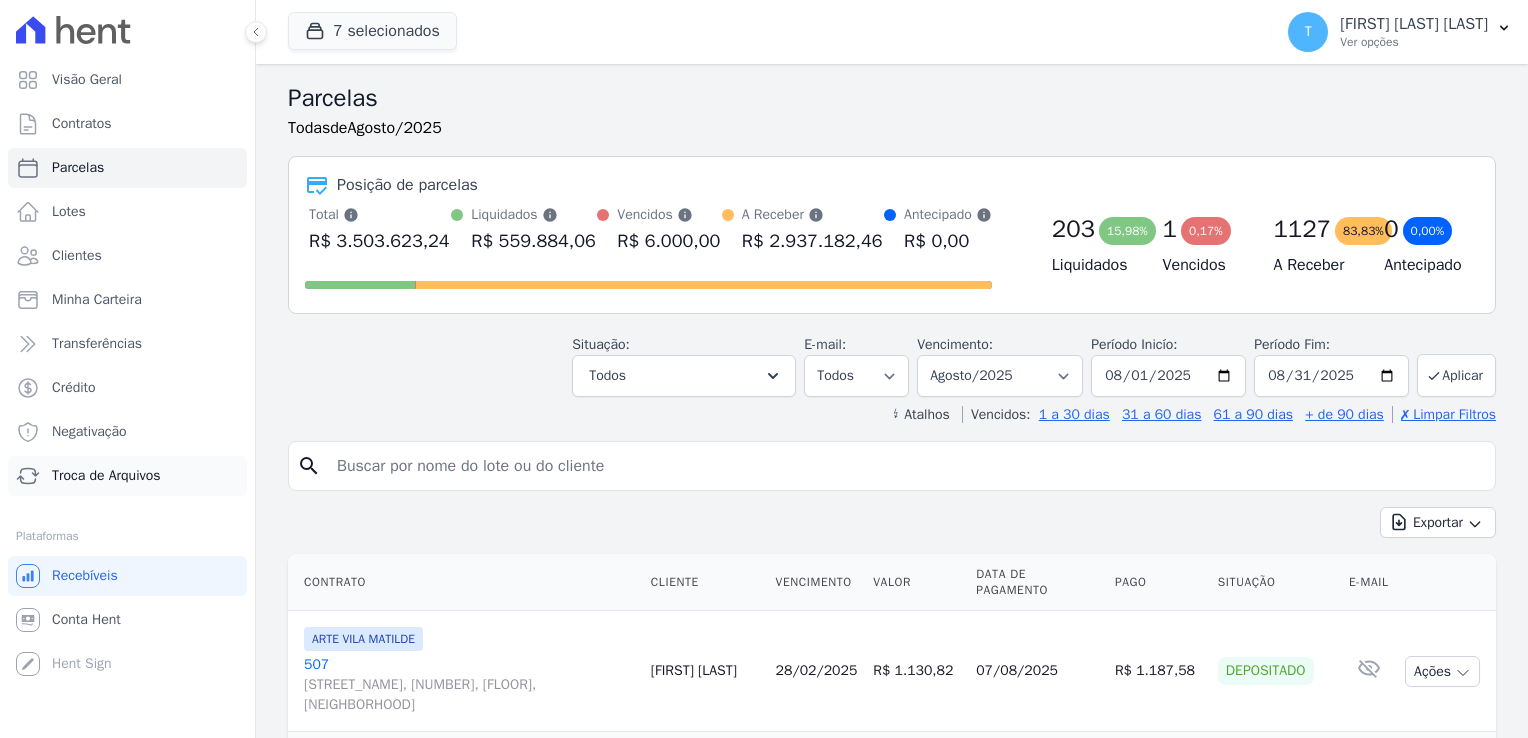 click on "Troca de Arquivos" at bounding box center [106, 476] 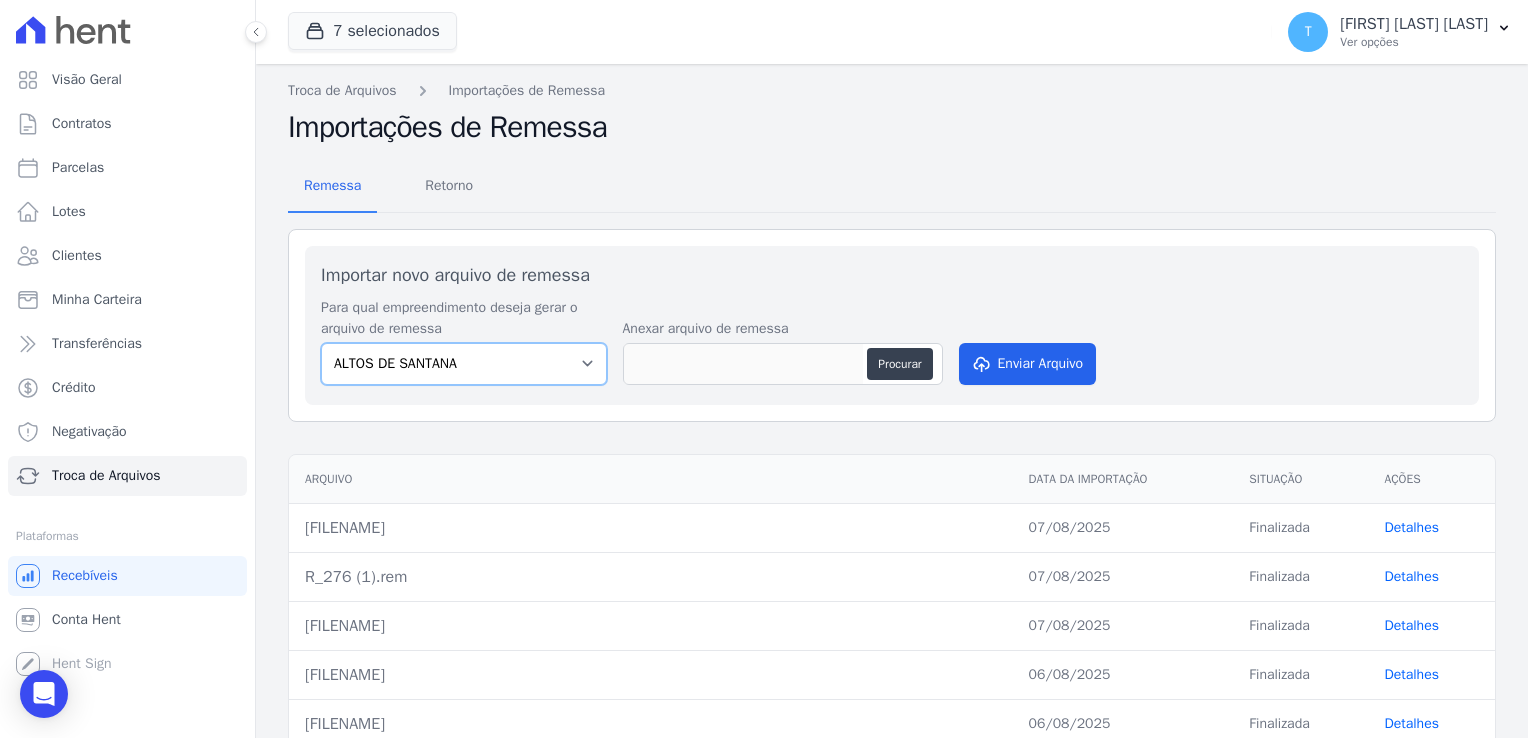 click on "ALTOS DE SANTANA
Arcos Itaquera
ARTE VILA MATILDE
BOSQUE CLUB
Inspire
LINK ITAQUERA
VISTA 553" at bounding box center (464, 364) 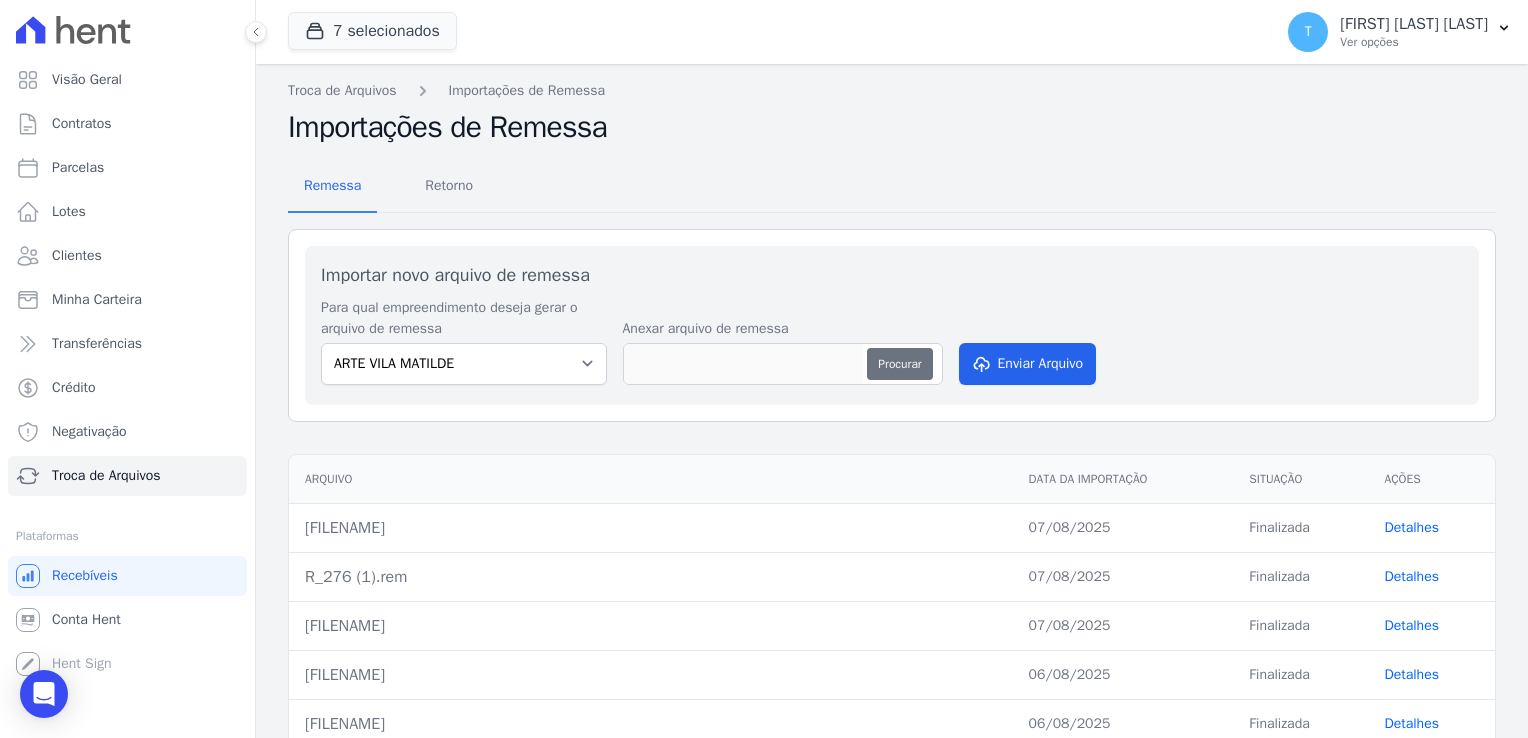 click on "Procurar" at bounding box center [899, 364] 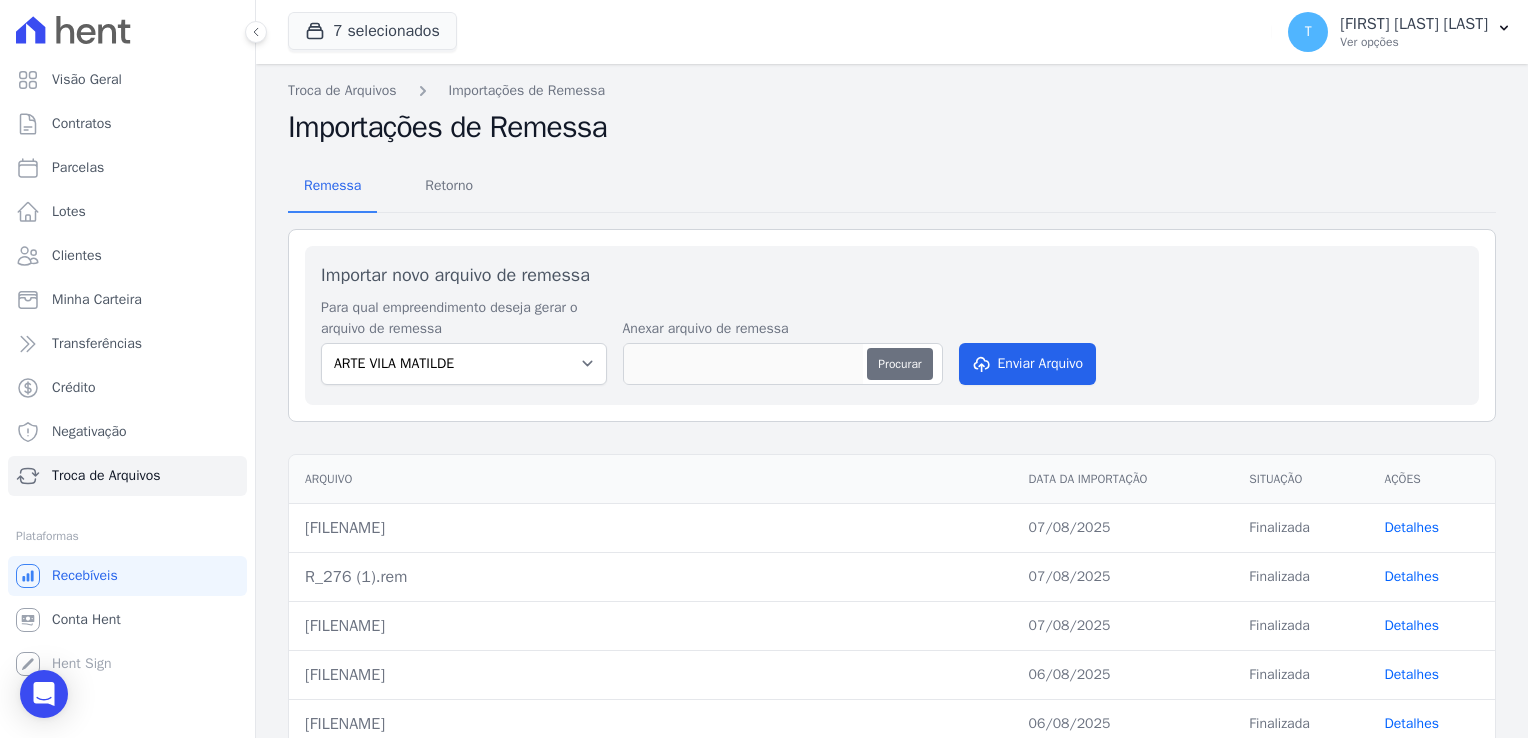 type on "070820250 (1).TXT" 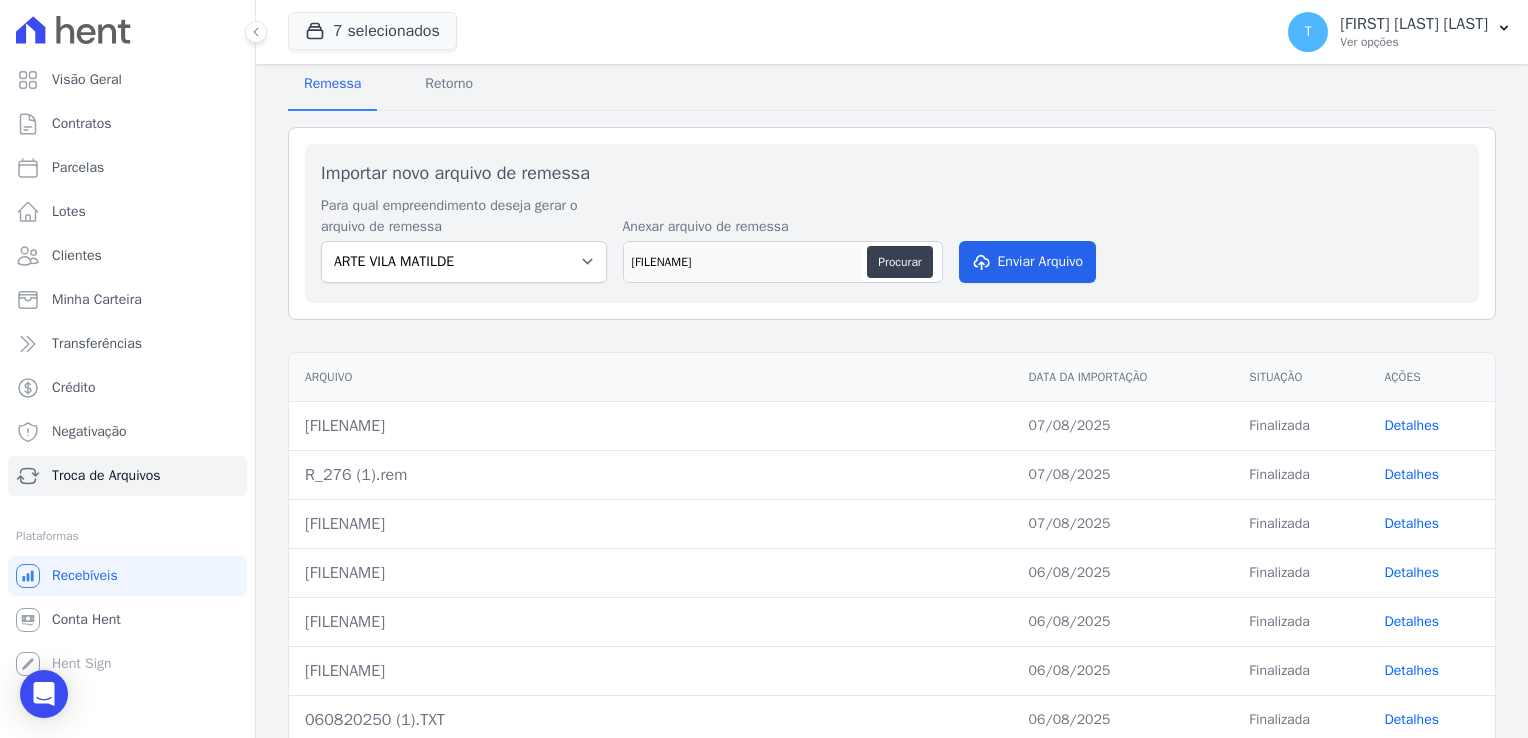 scroll, scrollTop: 100, scrollLeft: 0, axis: vertical 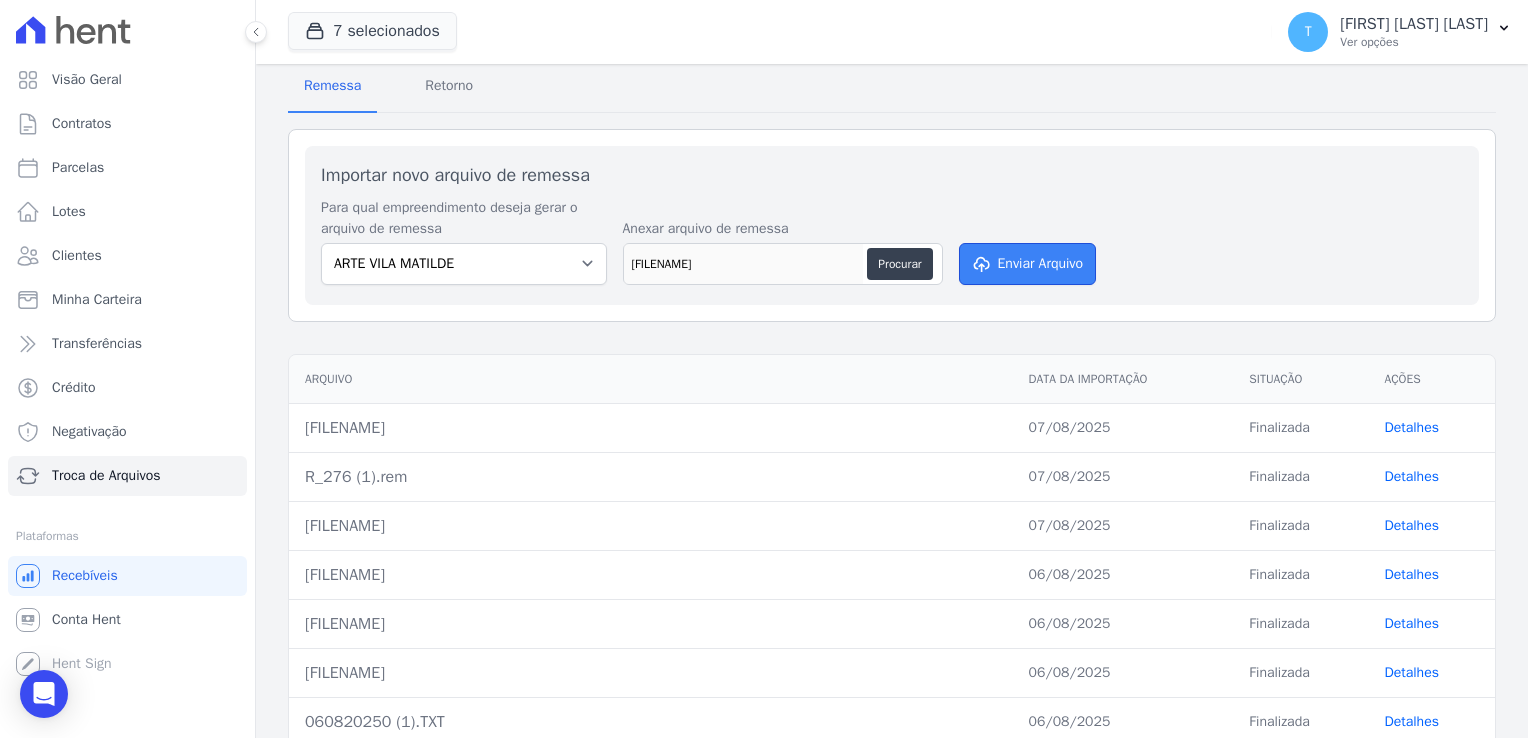 click on "Enviar Arquivo" at bounding box center [1028, 264] 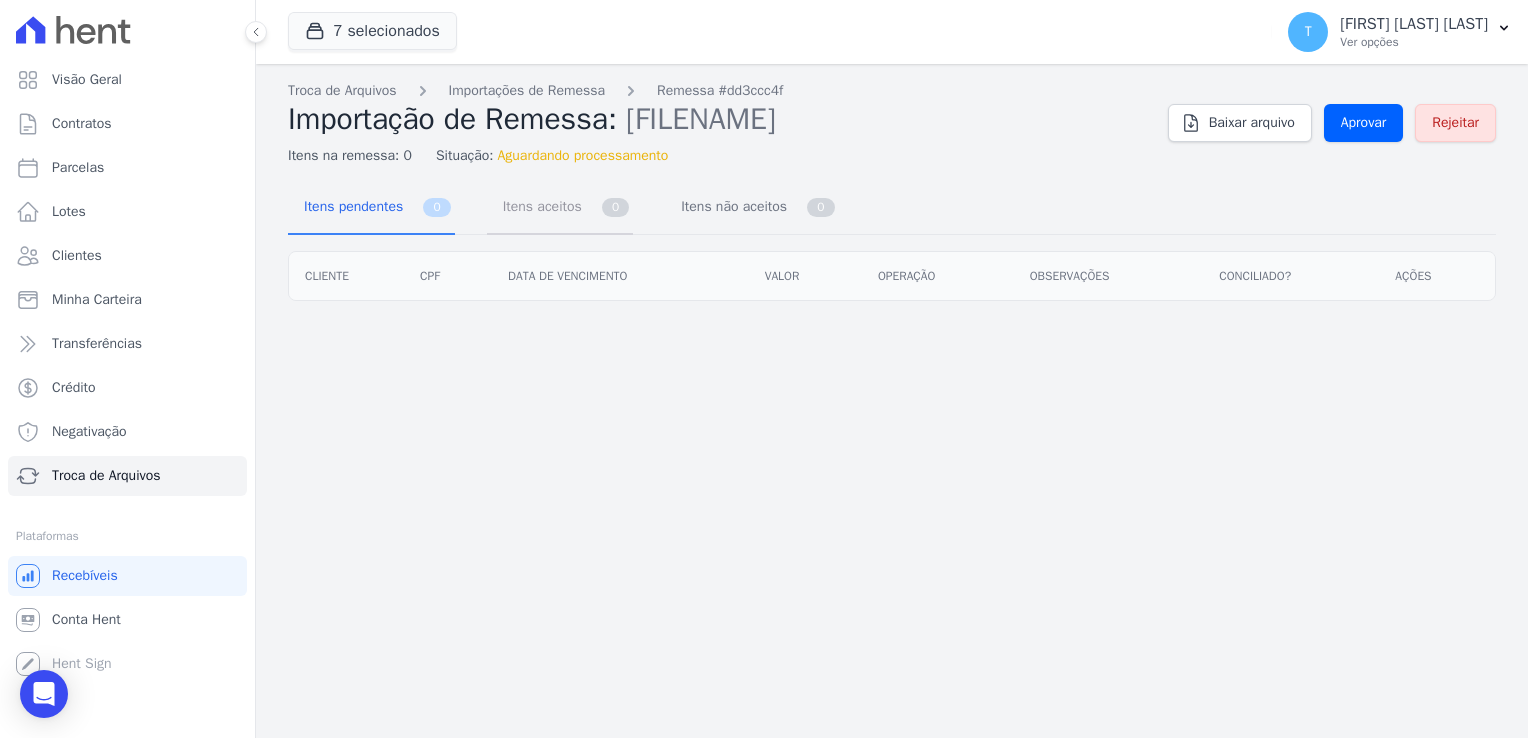 click on "Itens aceitos" at bounding box center (538, 206) 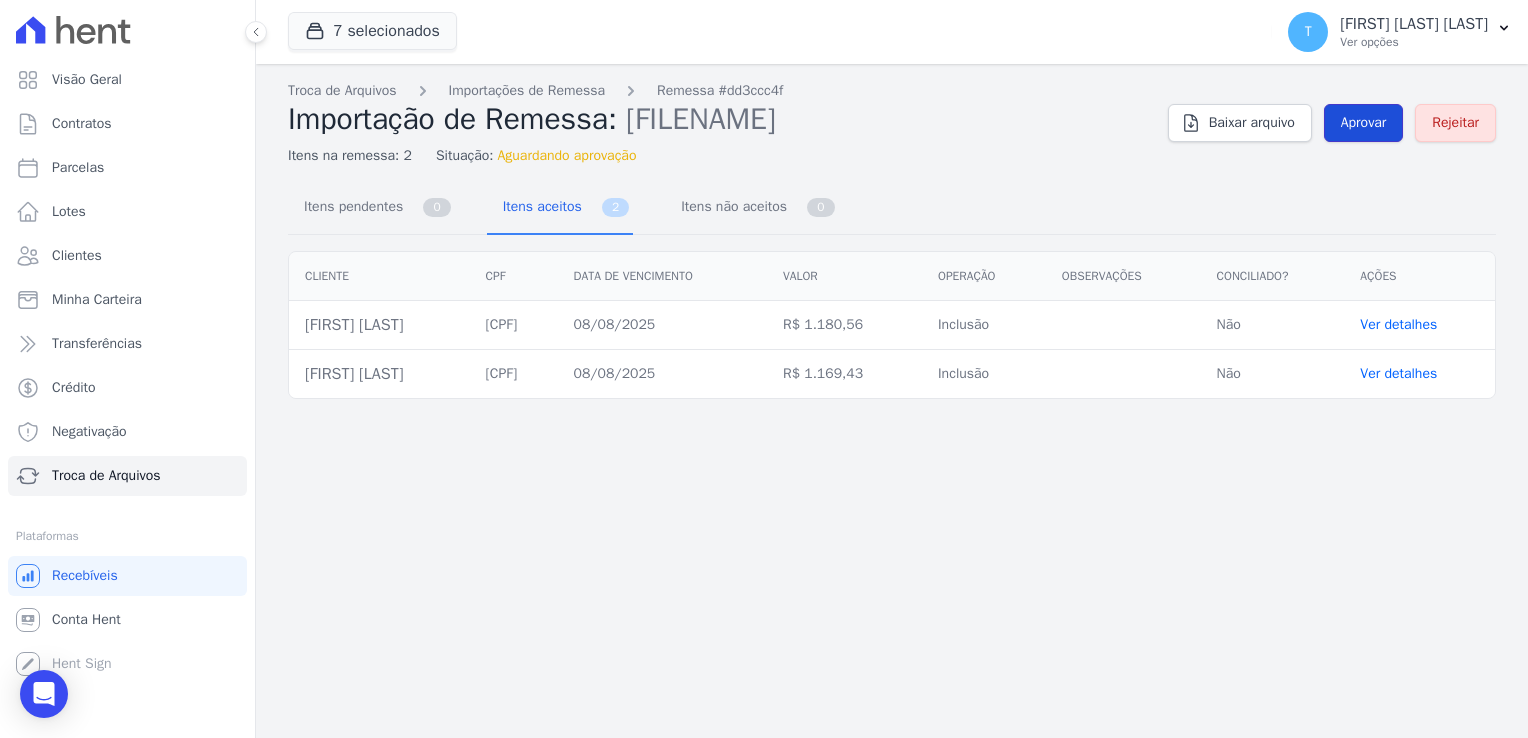 click on "Aprovar" at bounding box center [1364, 123] 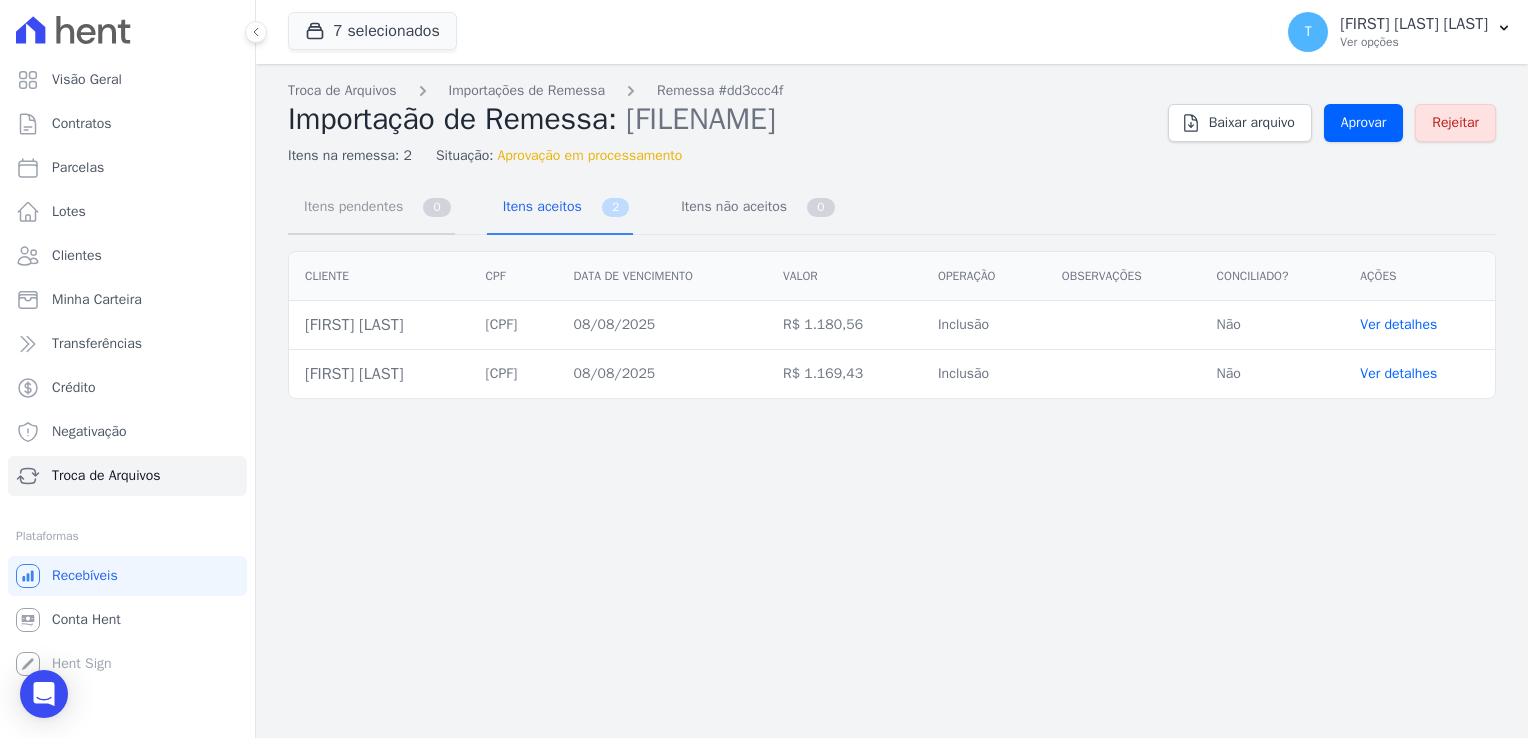 click on "Itens pendentes" at bounding box center (349, 206) 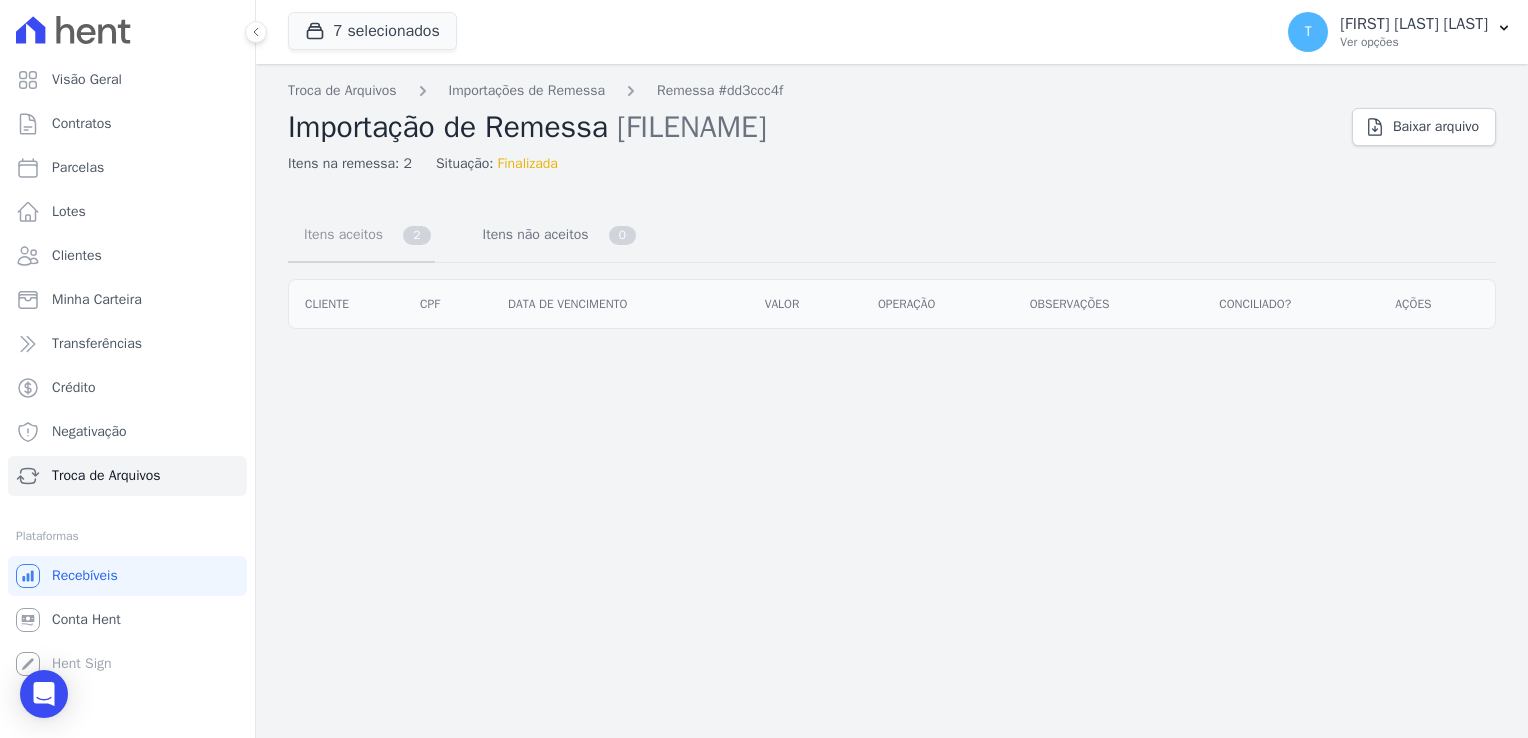 click on "Itens aceitos" at bounding box center (339, 234) 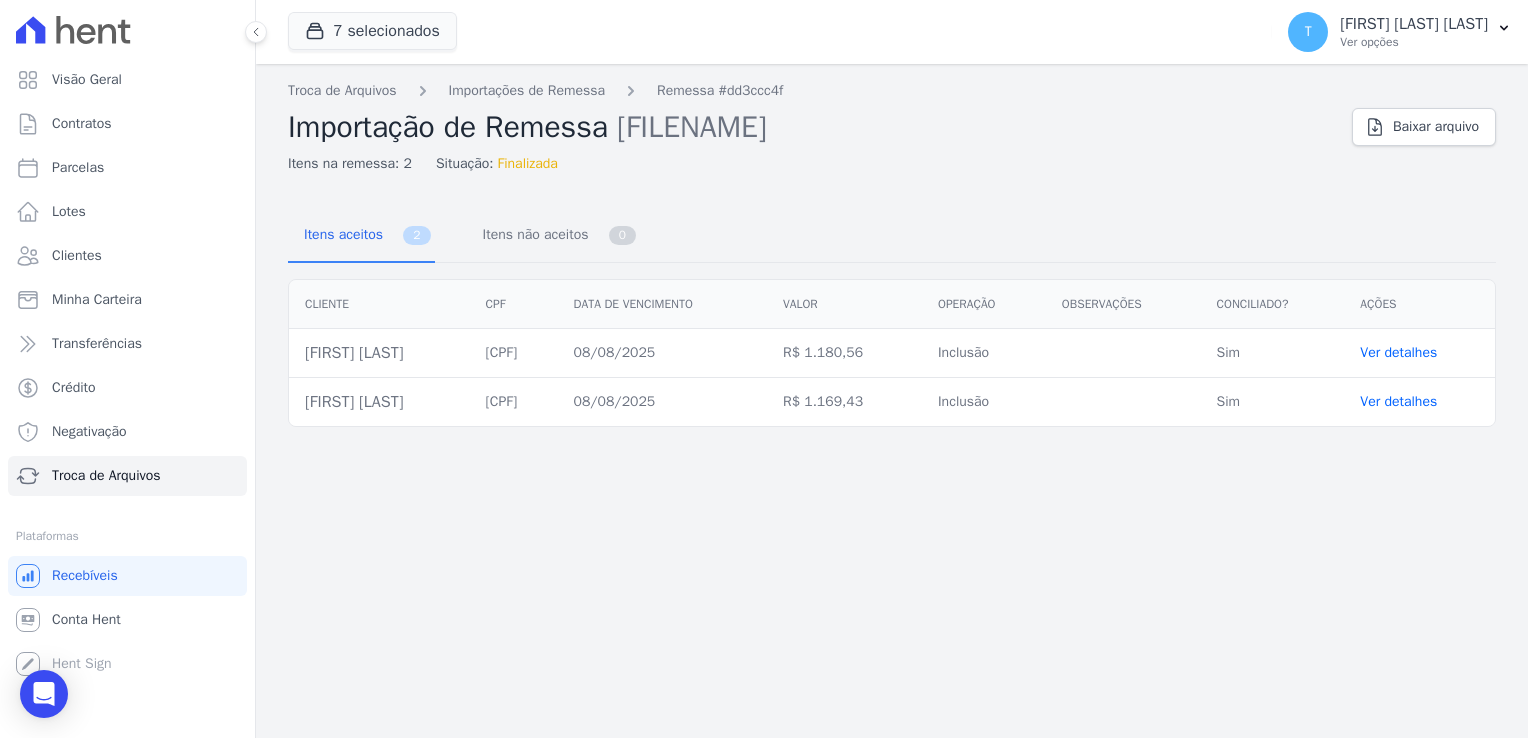 click on "Ver detalhes" at bounding box center [1398, 352] 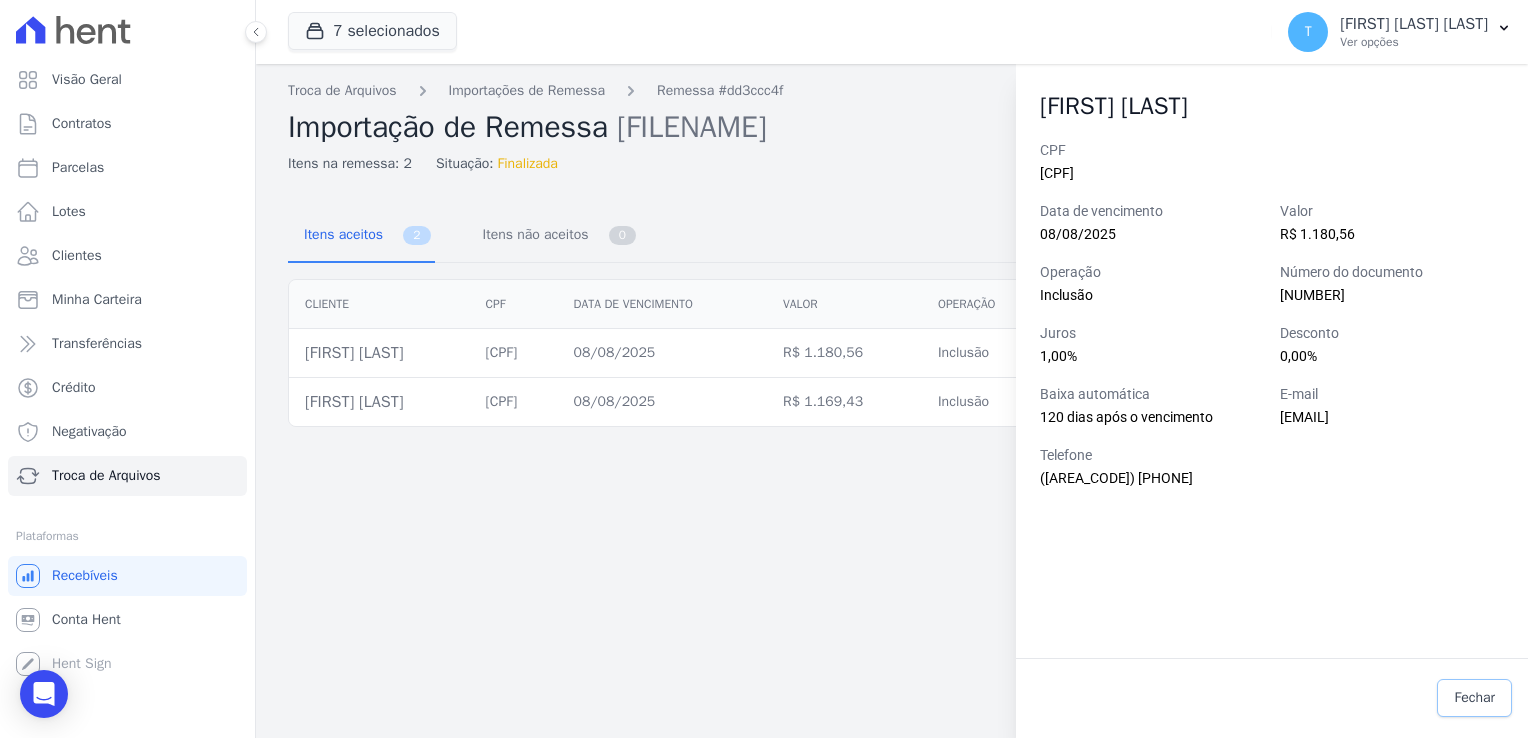 click on "Fechar" at bounding box center (1474, 698) 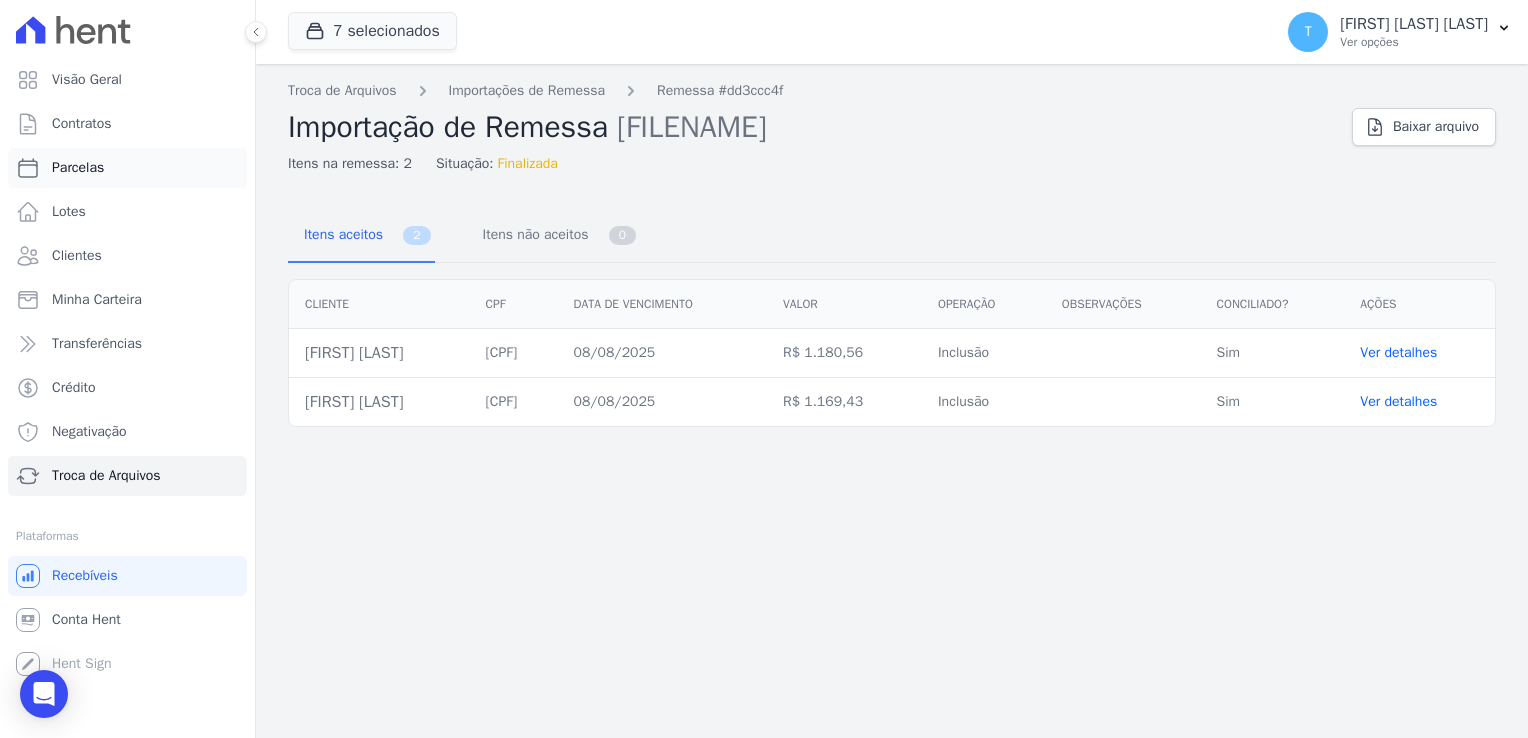 click on "Parcelas" at bounding box center [78, 168] 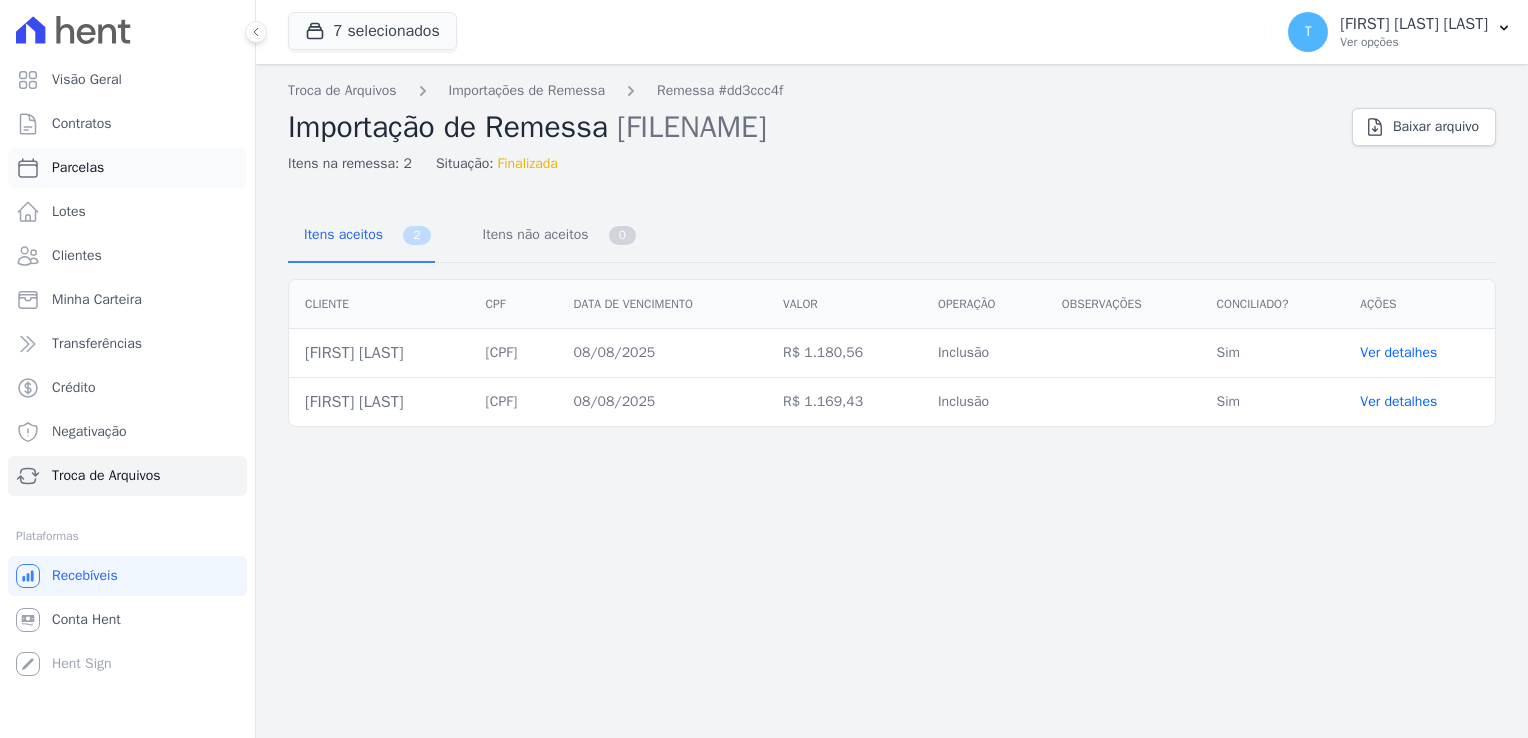 select 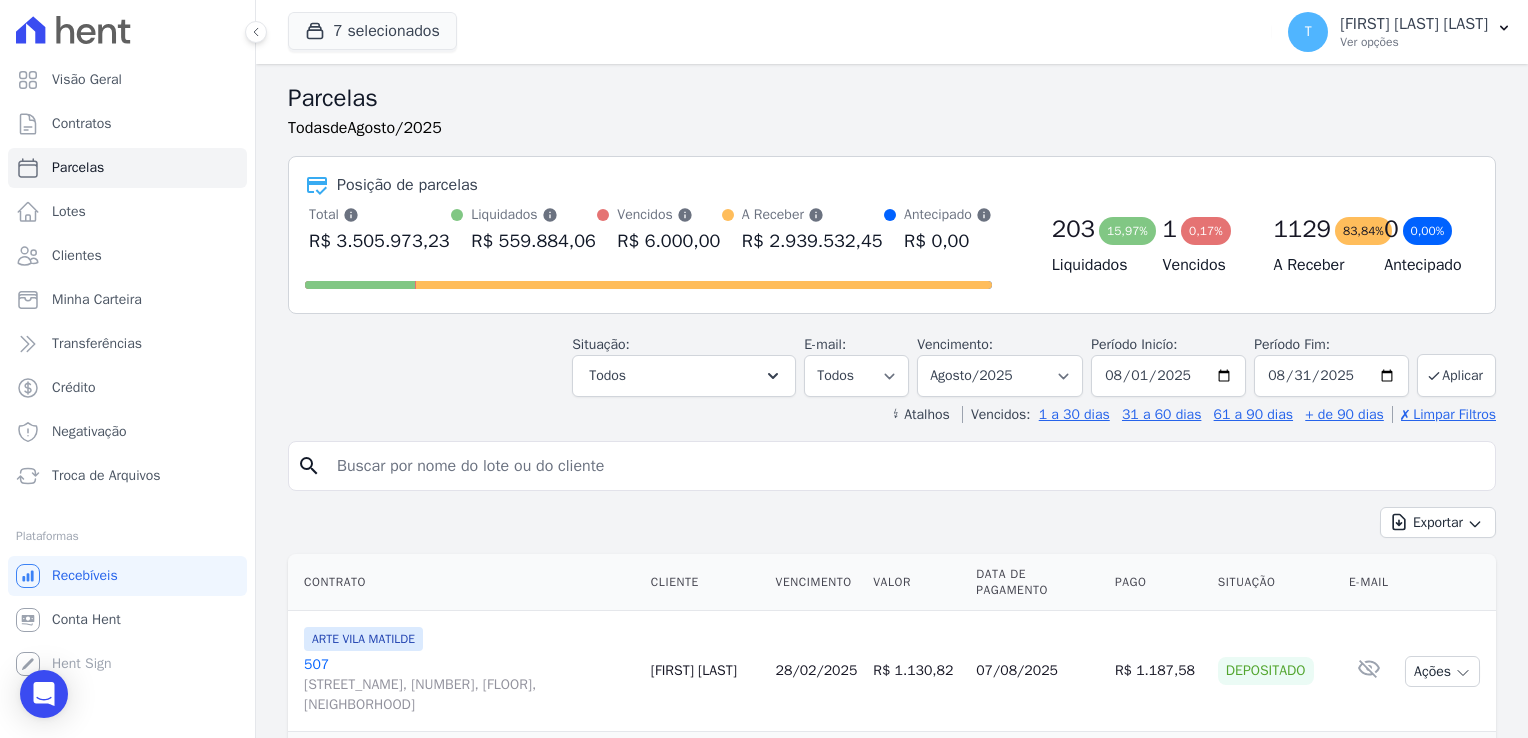 click at bounding box center [906, 466] 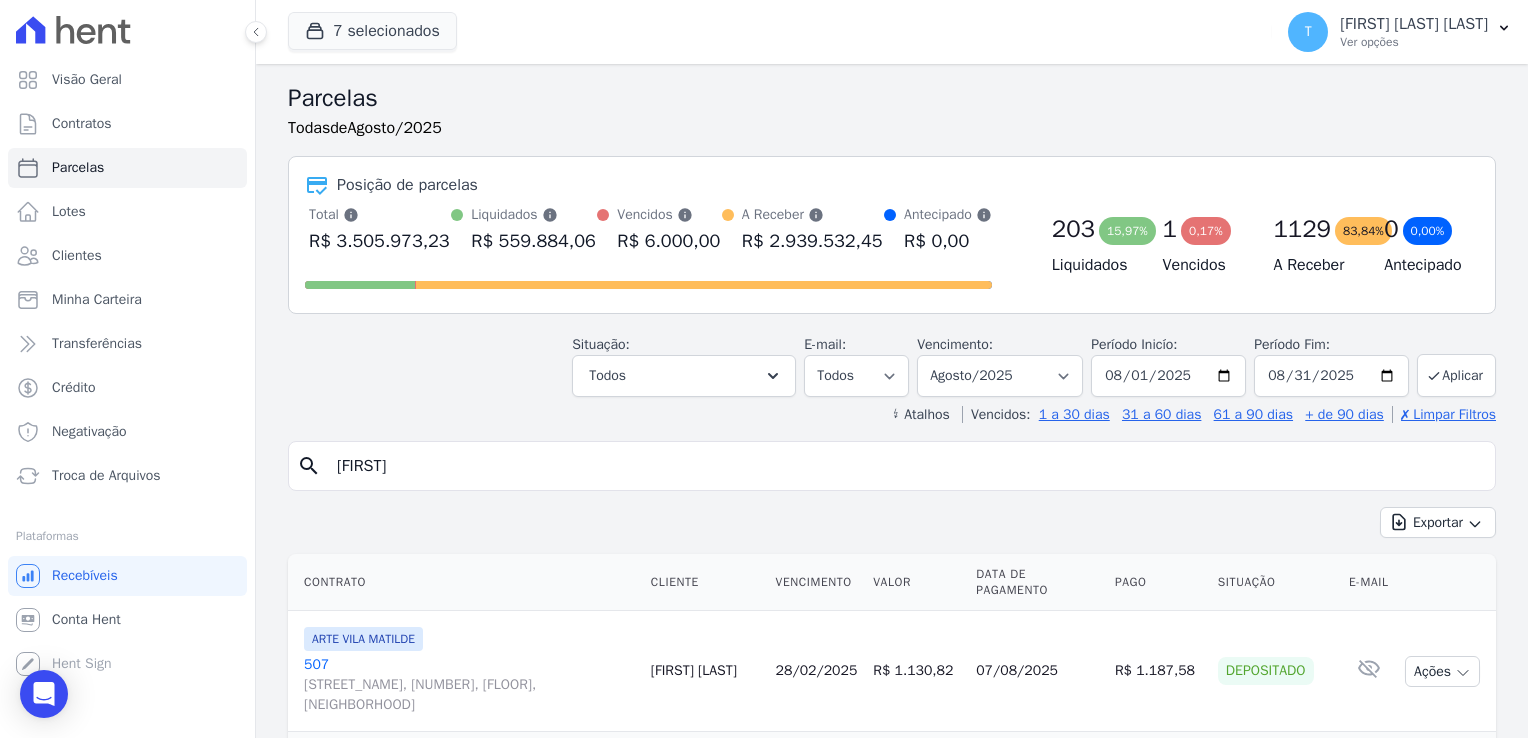 type on "[FIRST]" 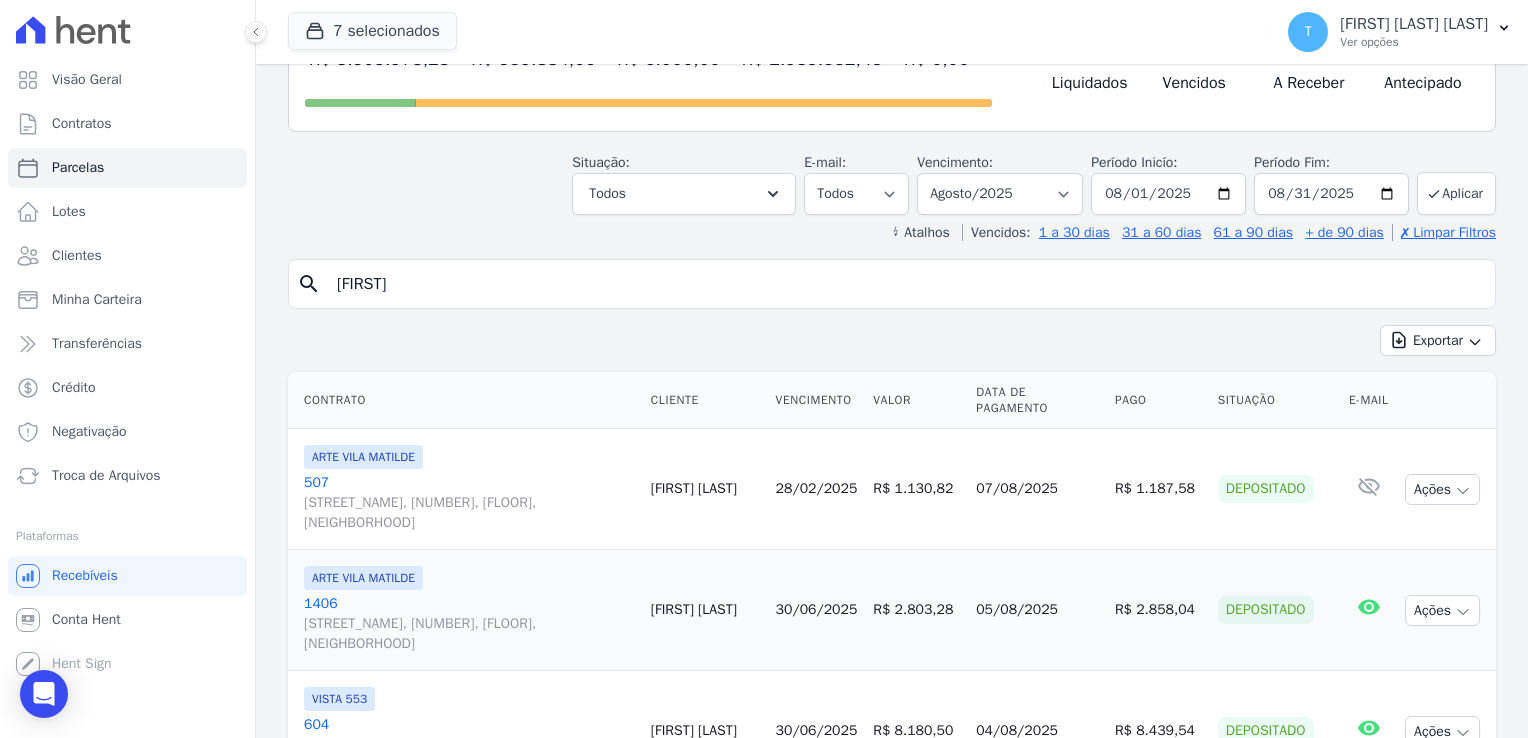 scroll, scrollTop: 200, scrollLeft: 0, axis: vertical 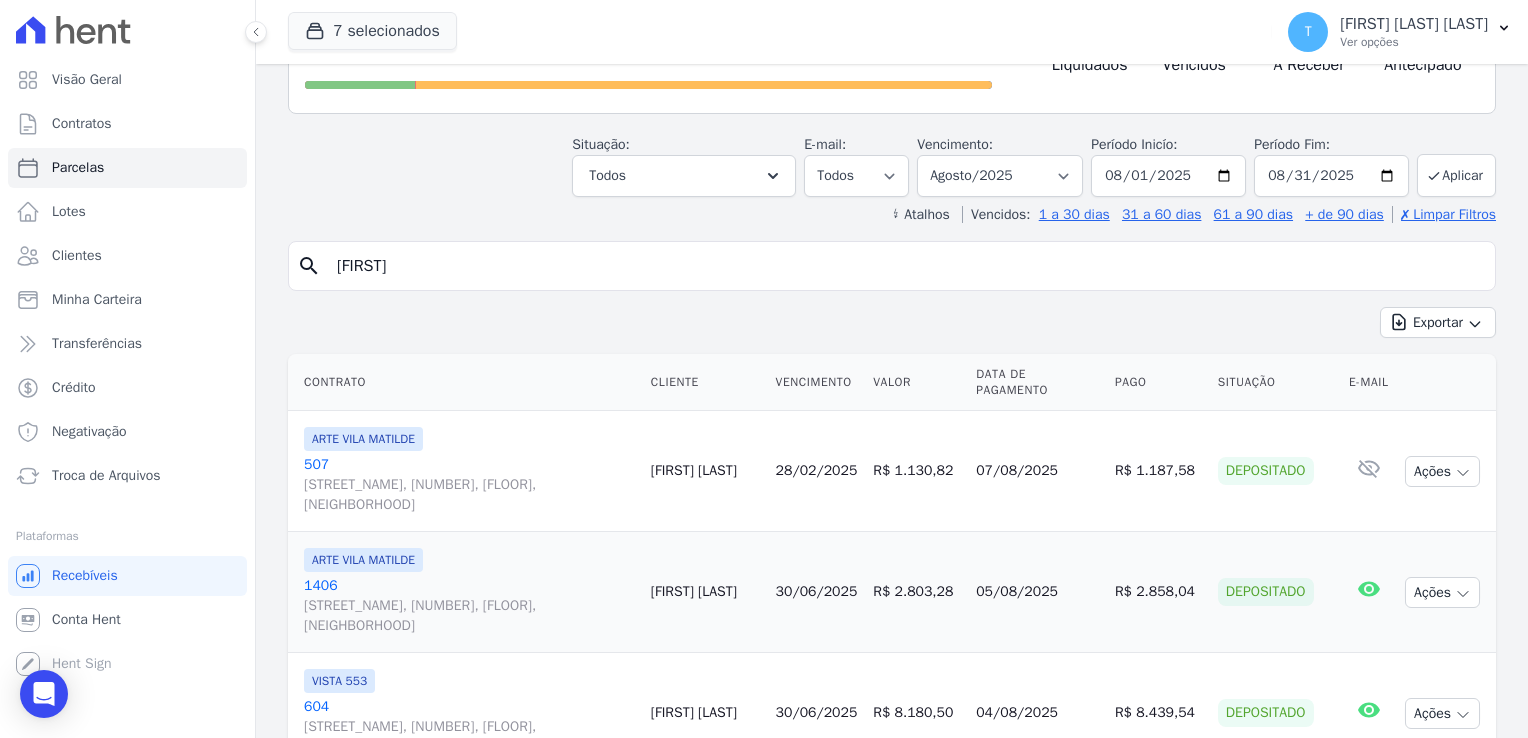 click on "Exportar" at bounding box center [1438, 322] 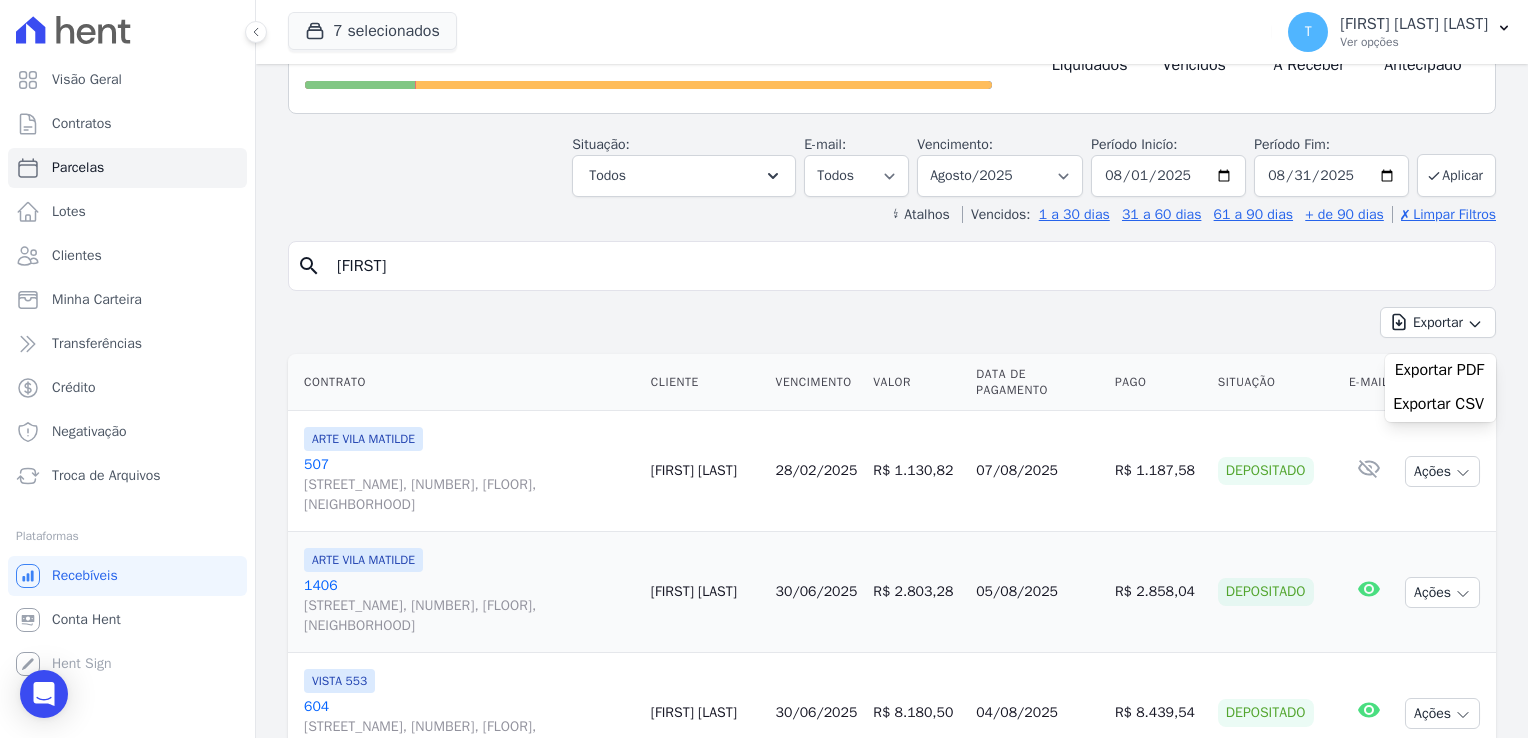 click on "[FIRST]" at bounding box center (906, 266) 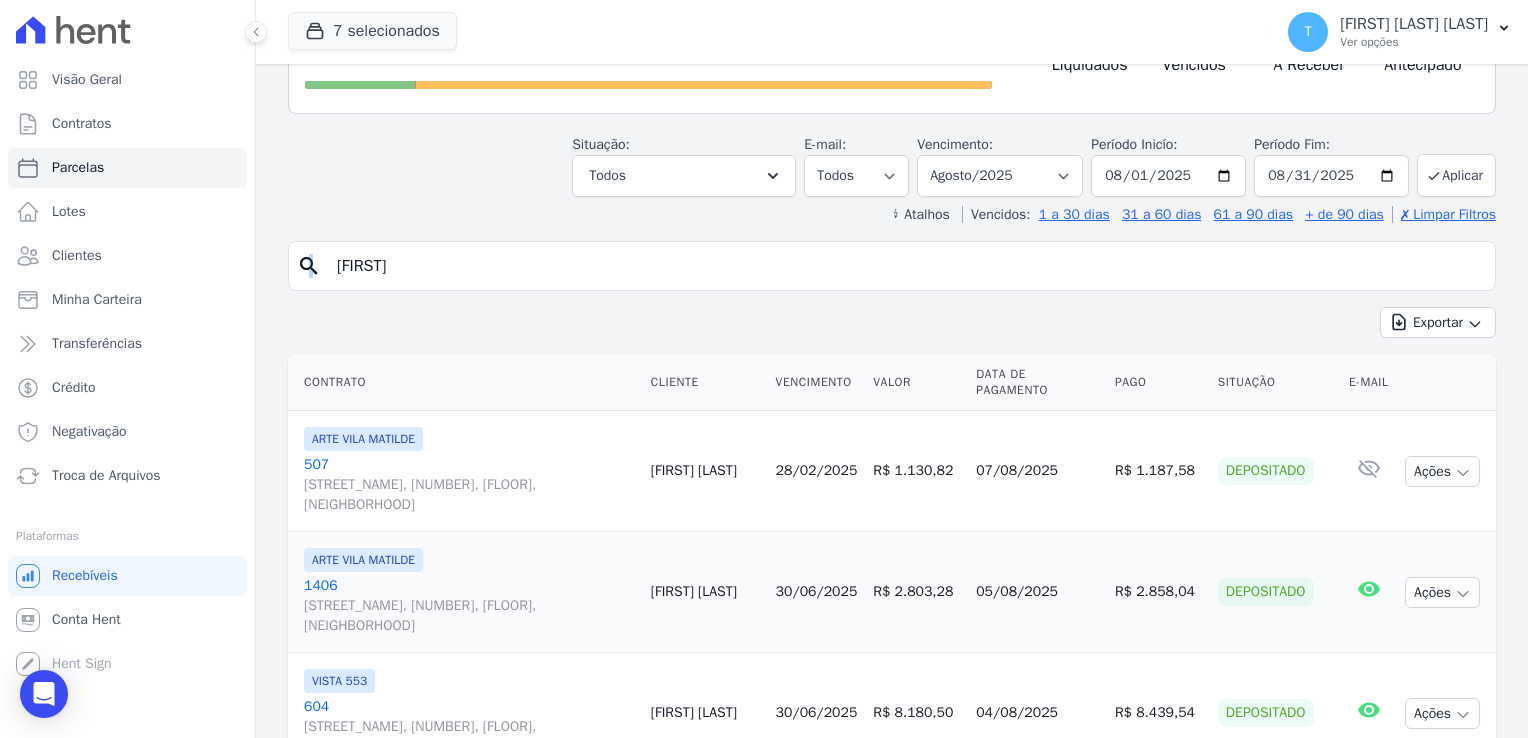 click on "search" at bounding box center (309, 266) 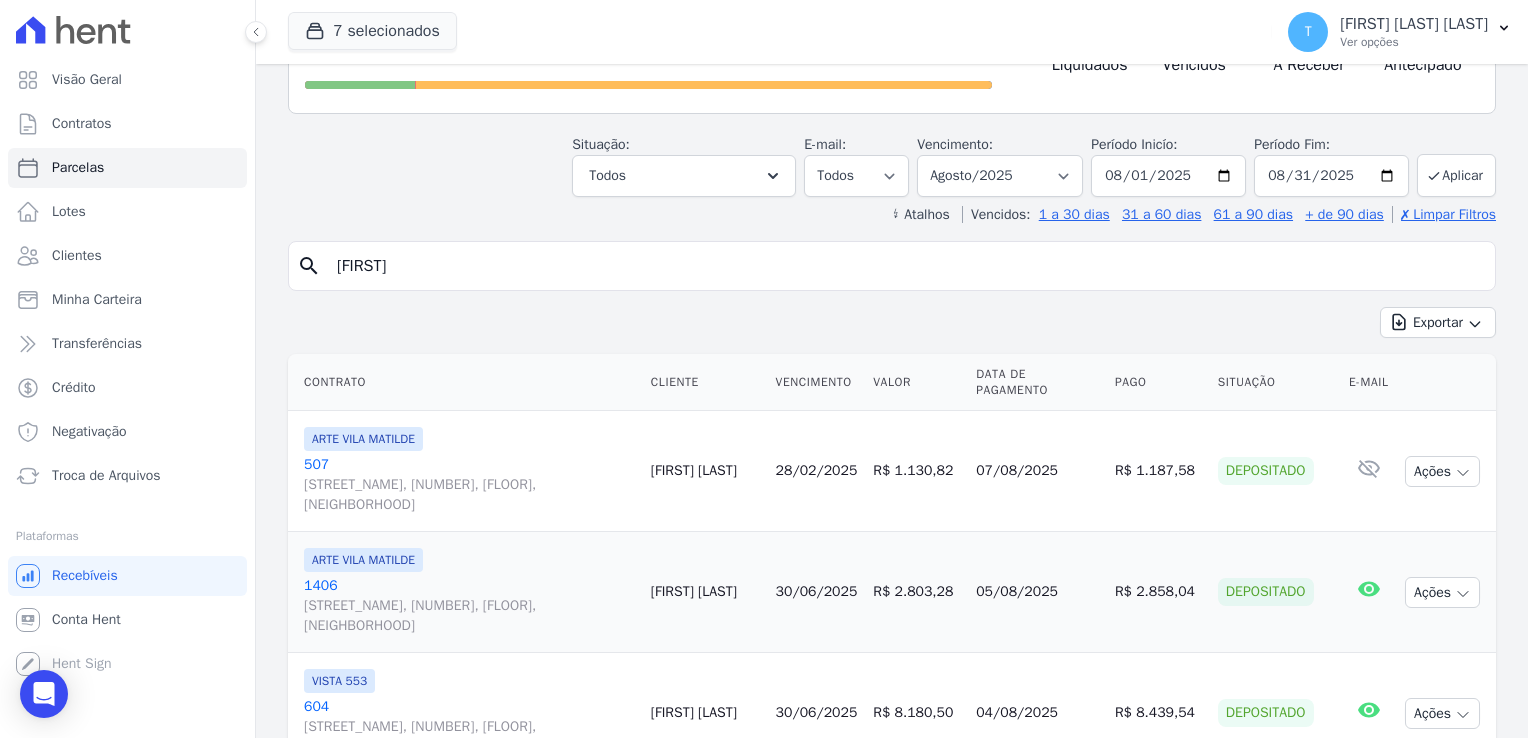 drag, startPoint x: 310, startPoint y: 266, endPoint x: 400, endPoint y: 269, distance: 90.04999 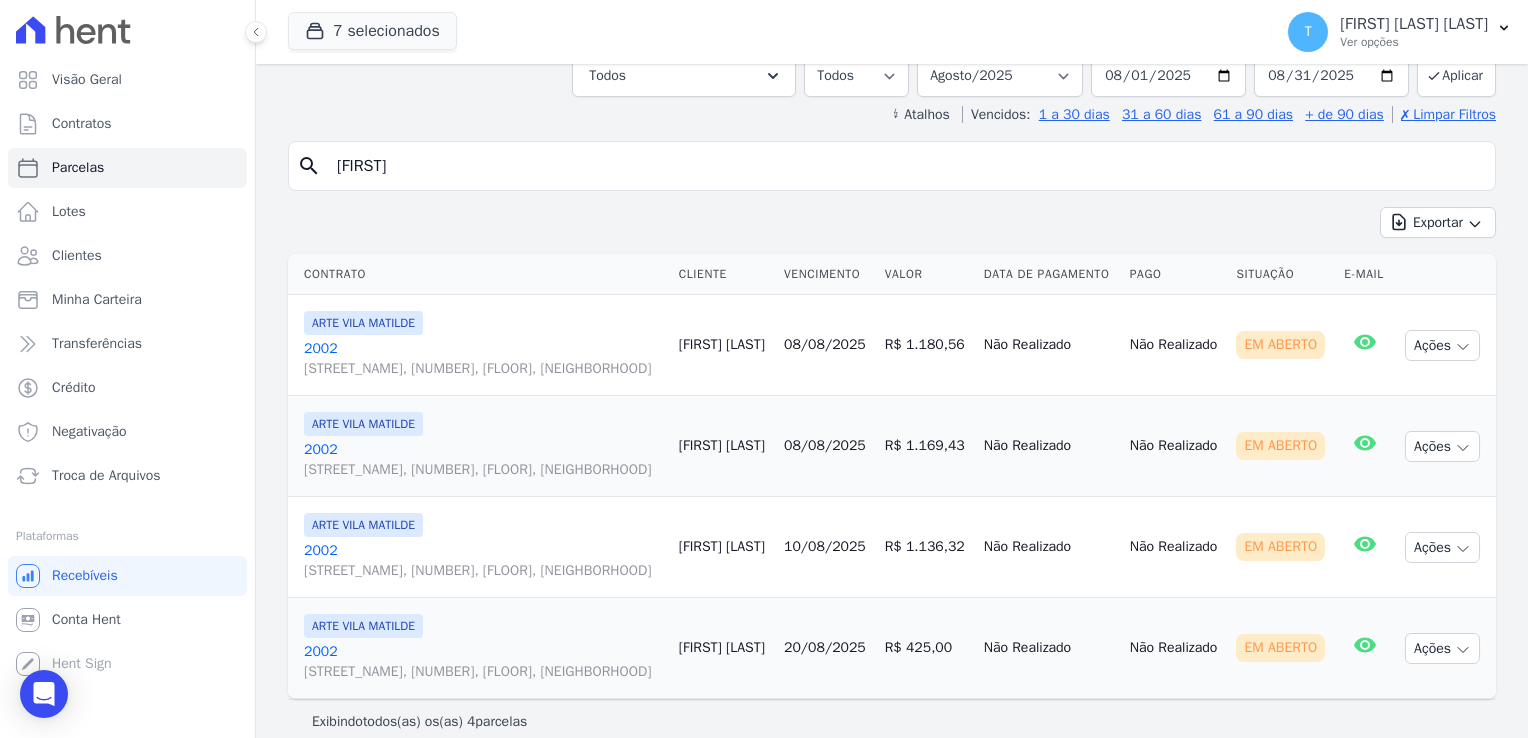 scroll, scrollTop: 149, scrollLeft: 0, axis: vertical 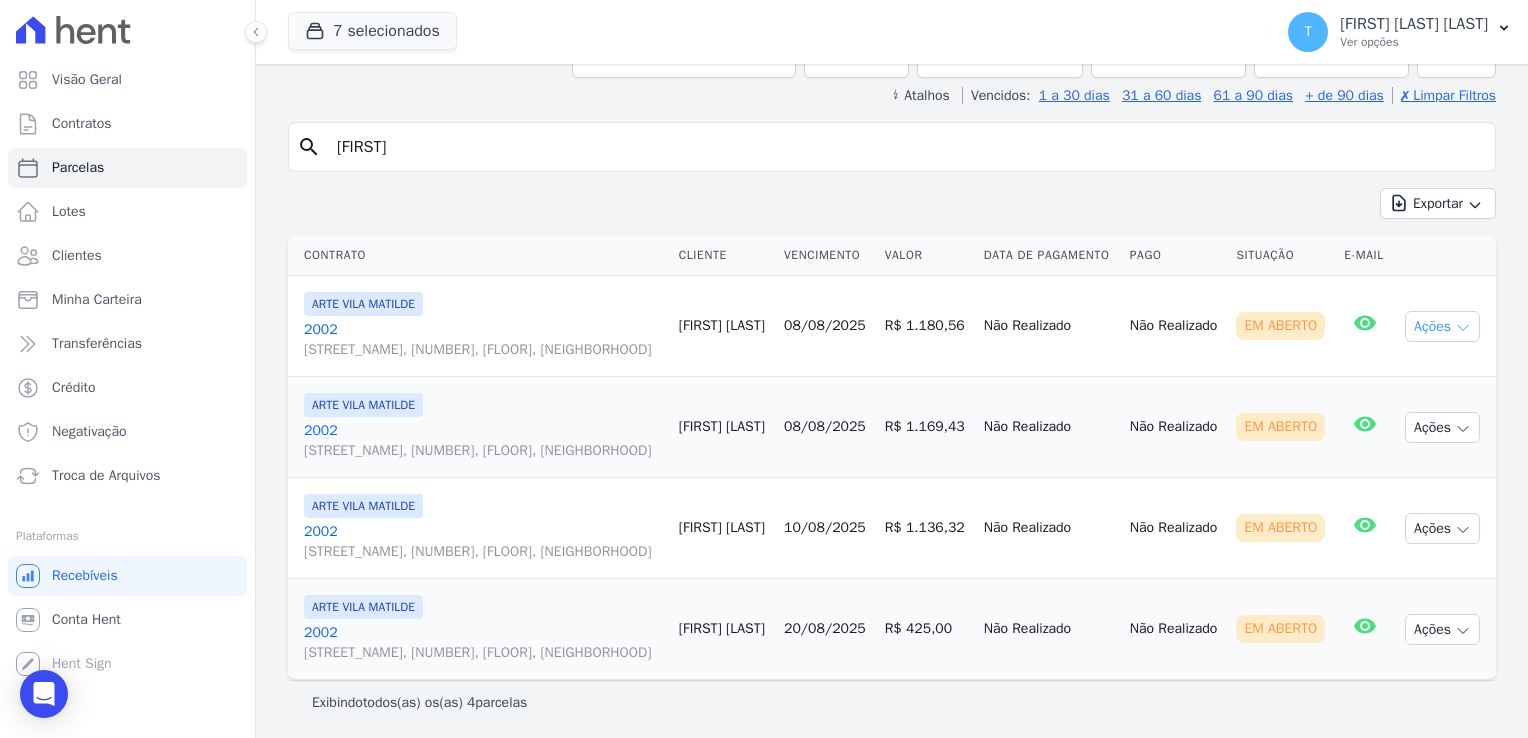 click 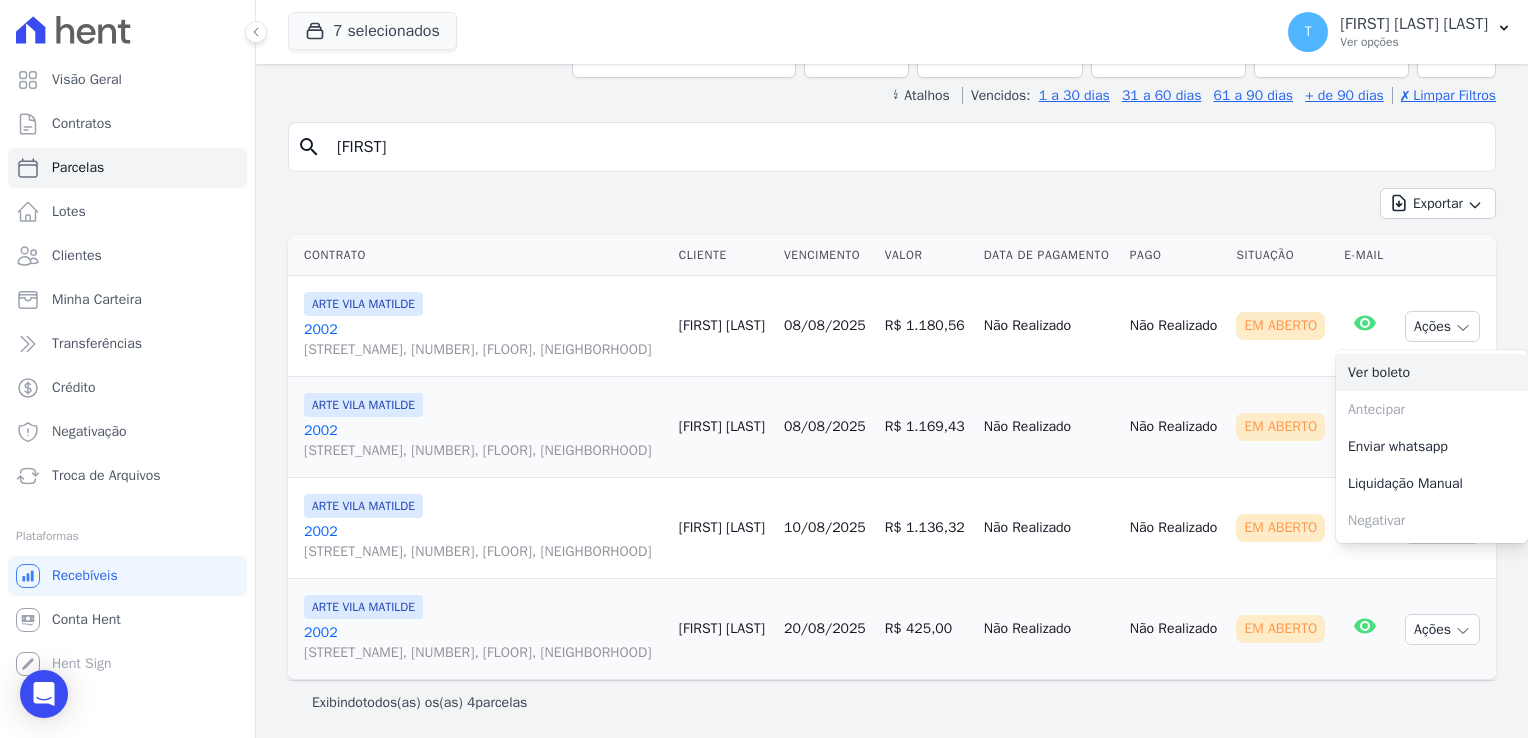 click on "Ver boleto" at bounding box center [1432, 372] 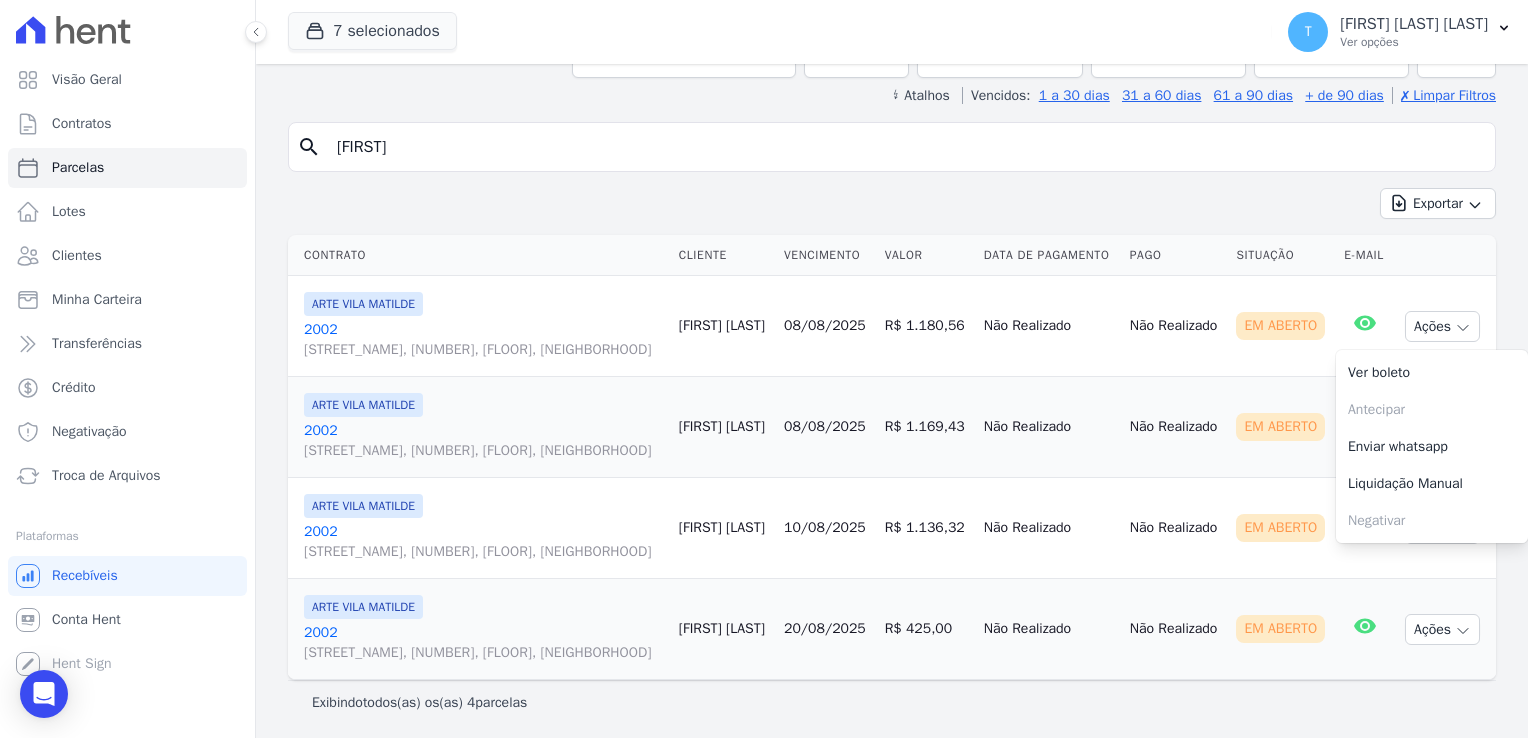 click on "Em Aberto" at bounding box center [1282, 427] 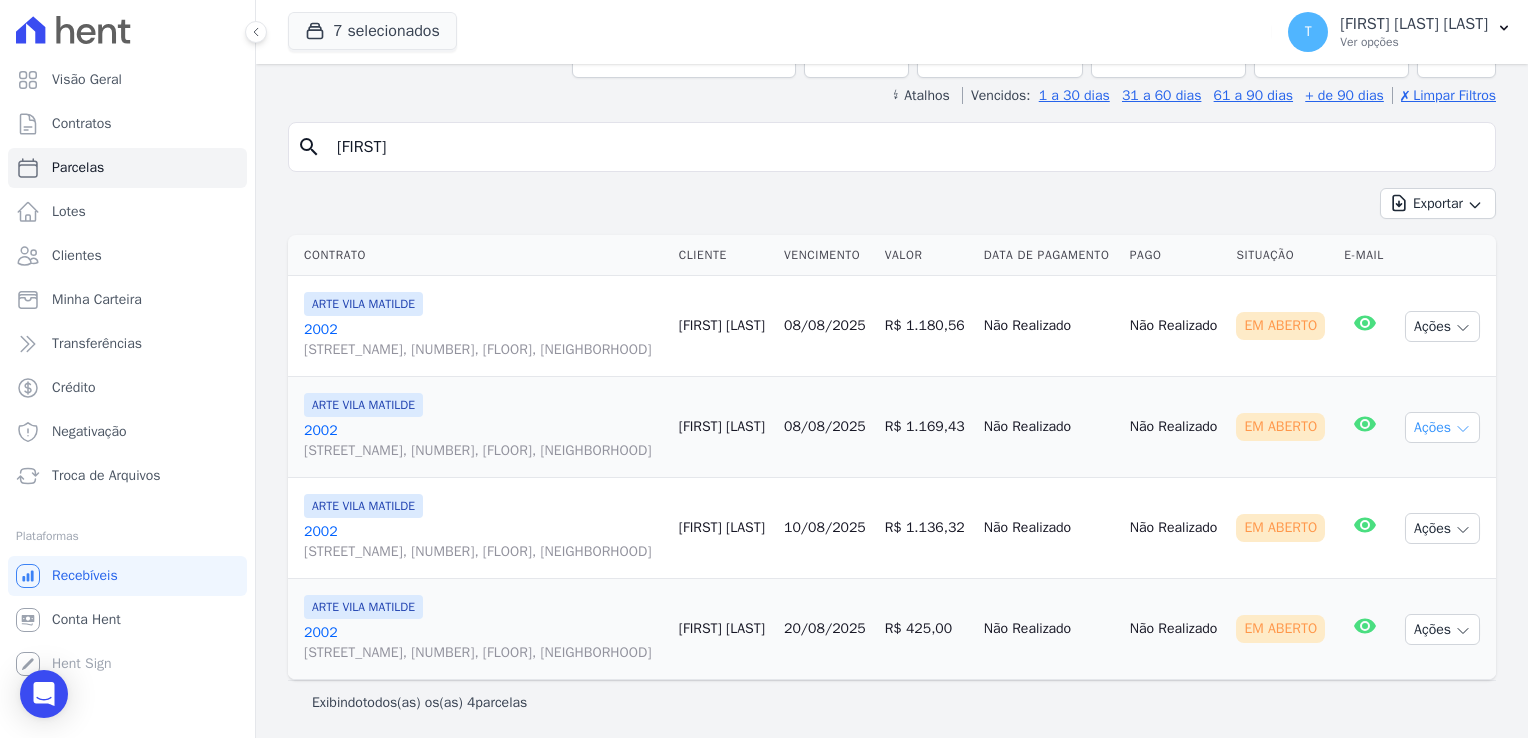 click 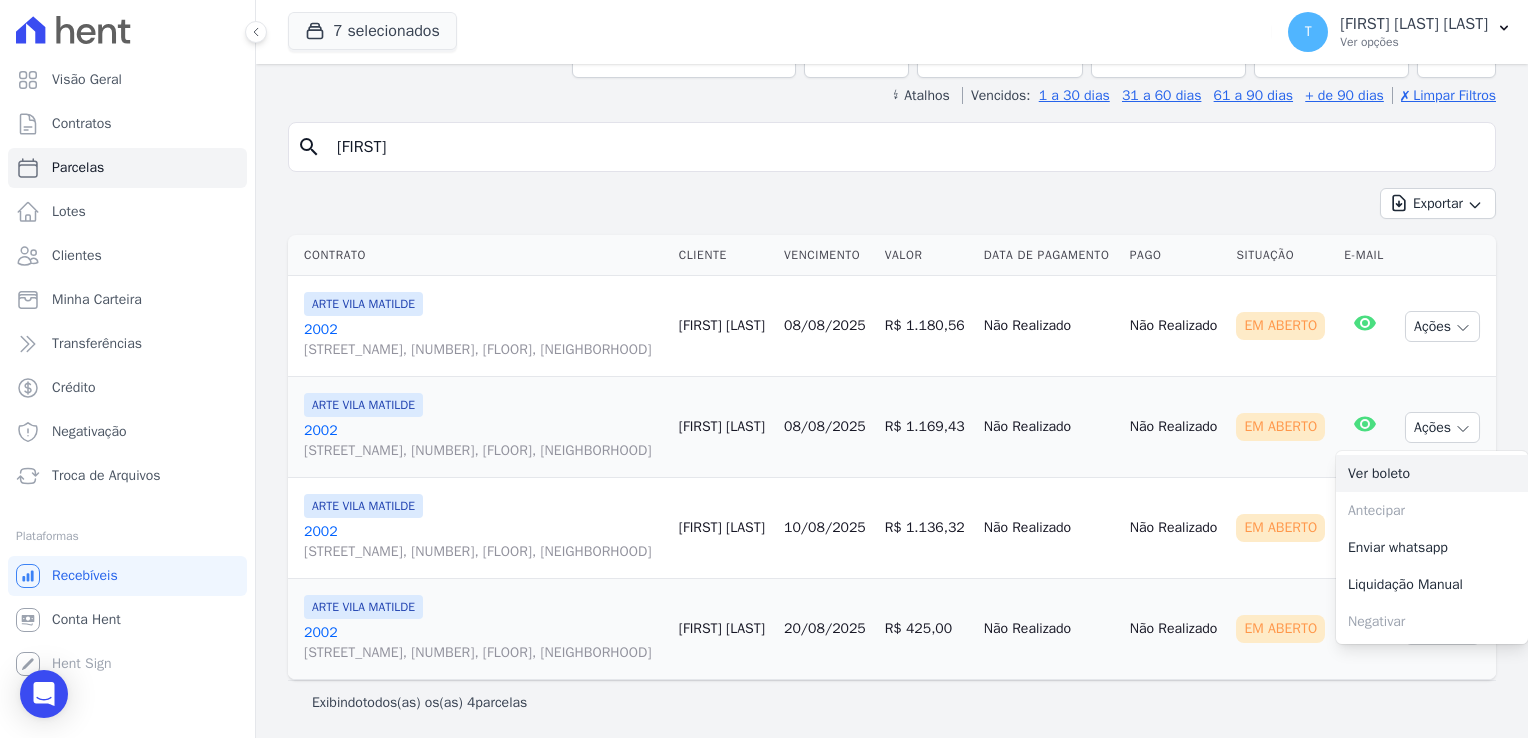 click on "Ver boleto" at bounding box center (1432, 473) 